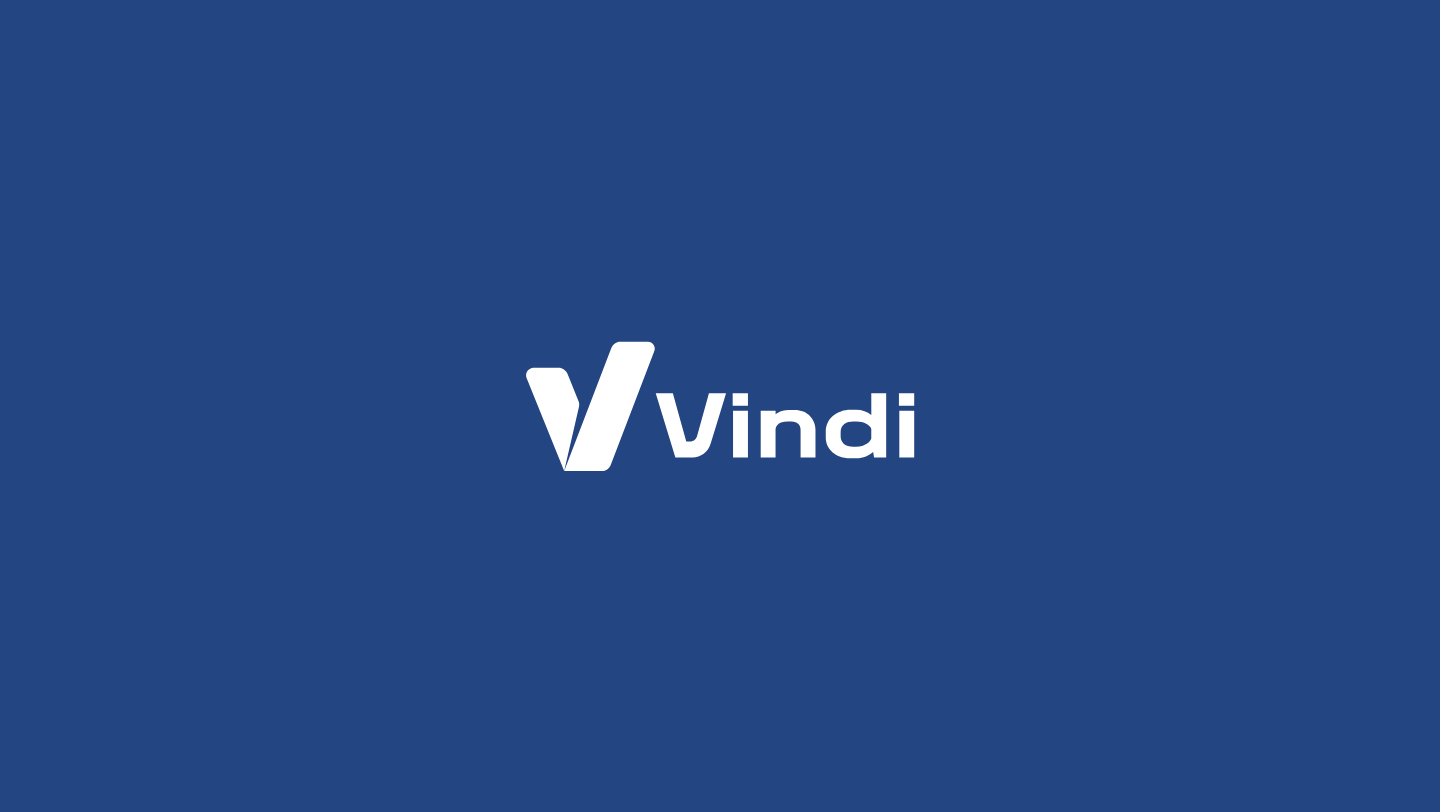 scroll, scrollTop: 0, scrollLeft: 0, axis: both 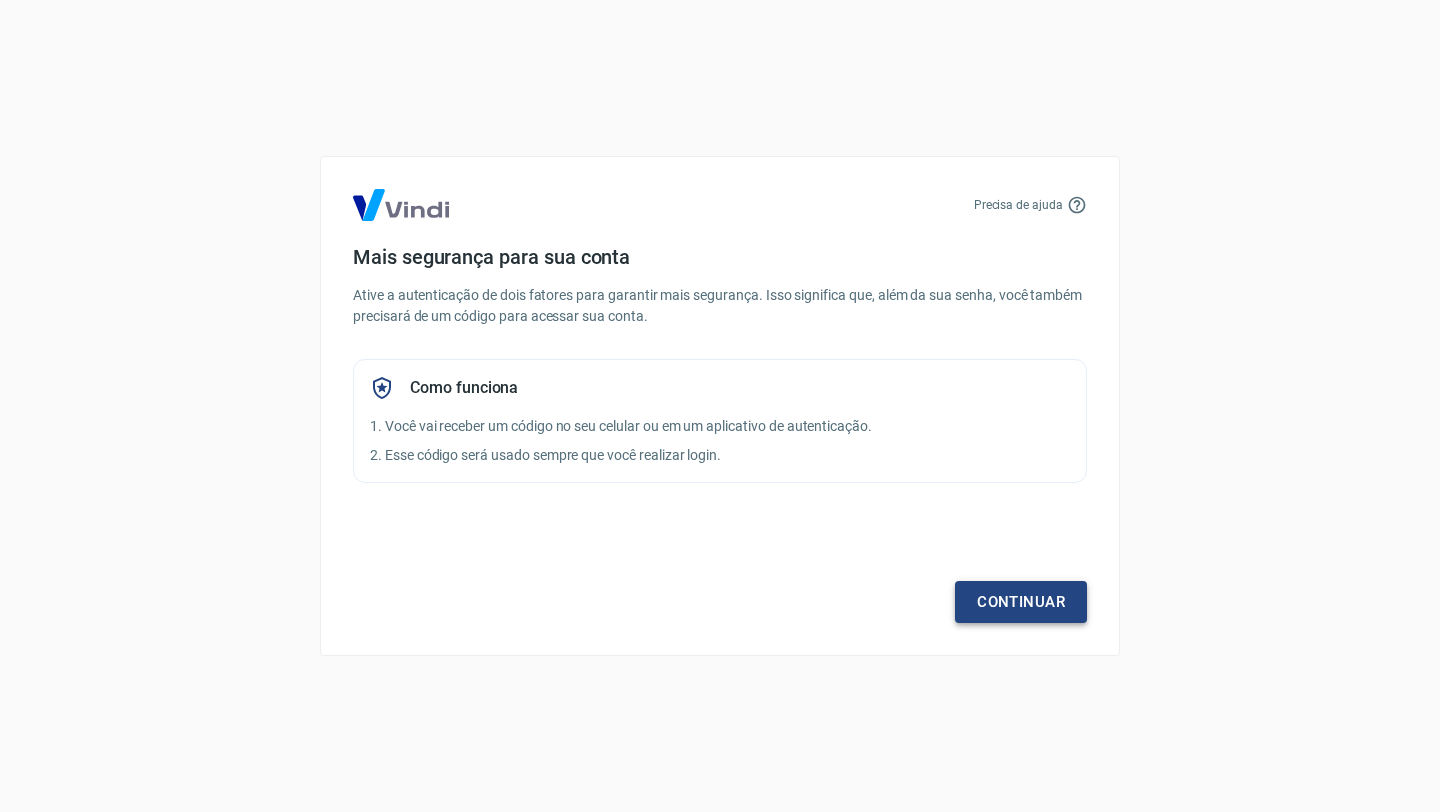 click on "Continuar" at bounding box center [1021, 602] 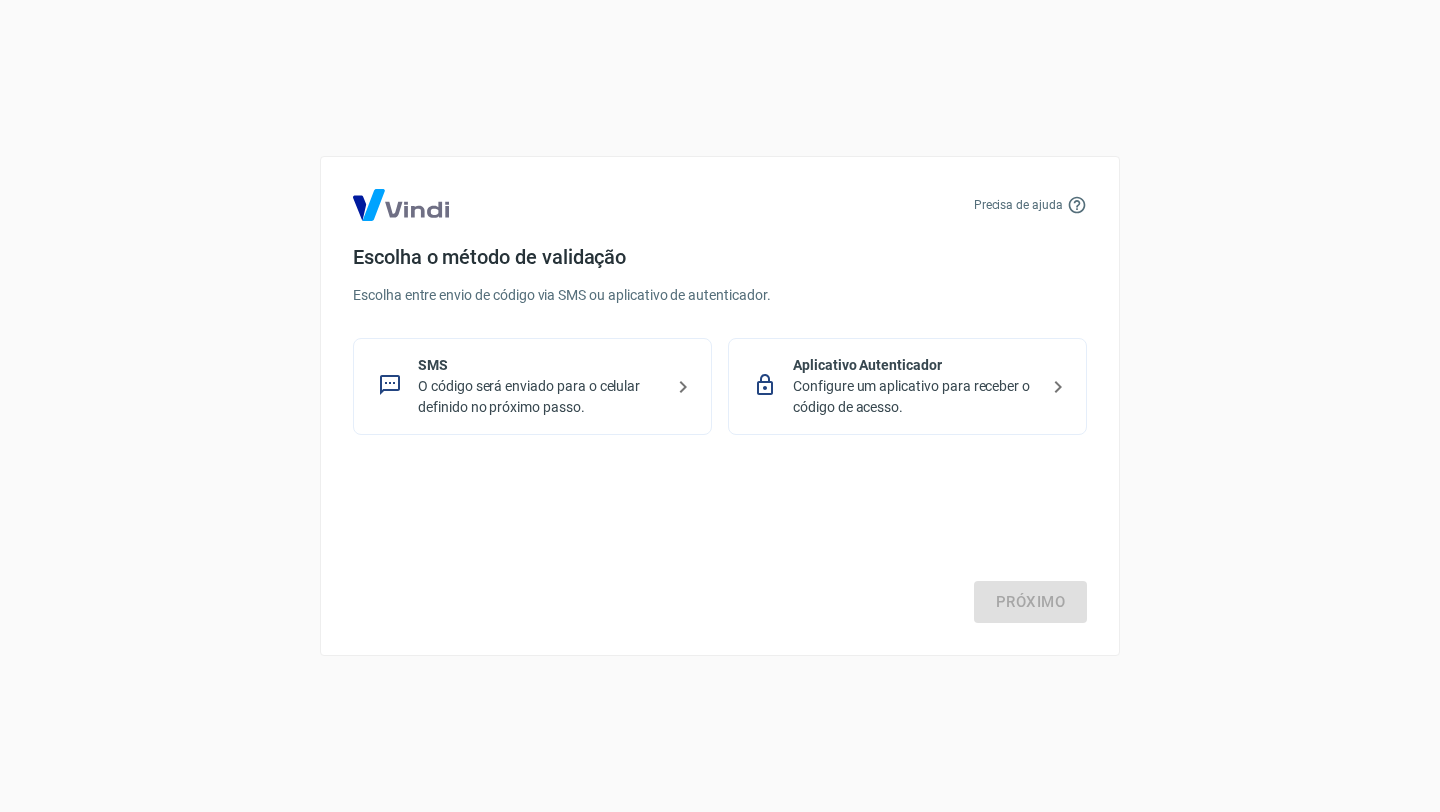 click on "O código será enviado para o celular definido no próximo passo." at bounding box center [540, 397] 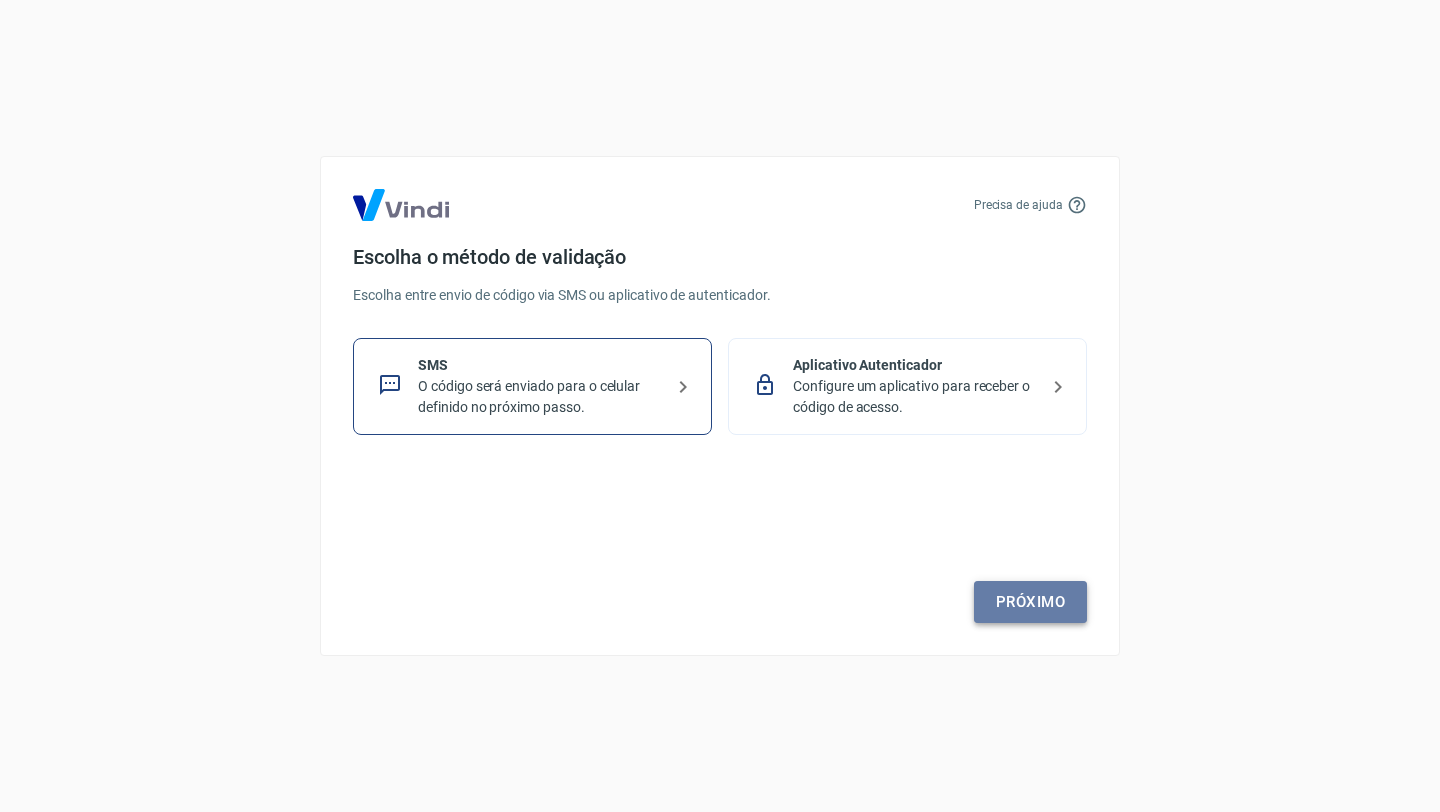 click on "Próximo" at bounding box center [1030, 602] 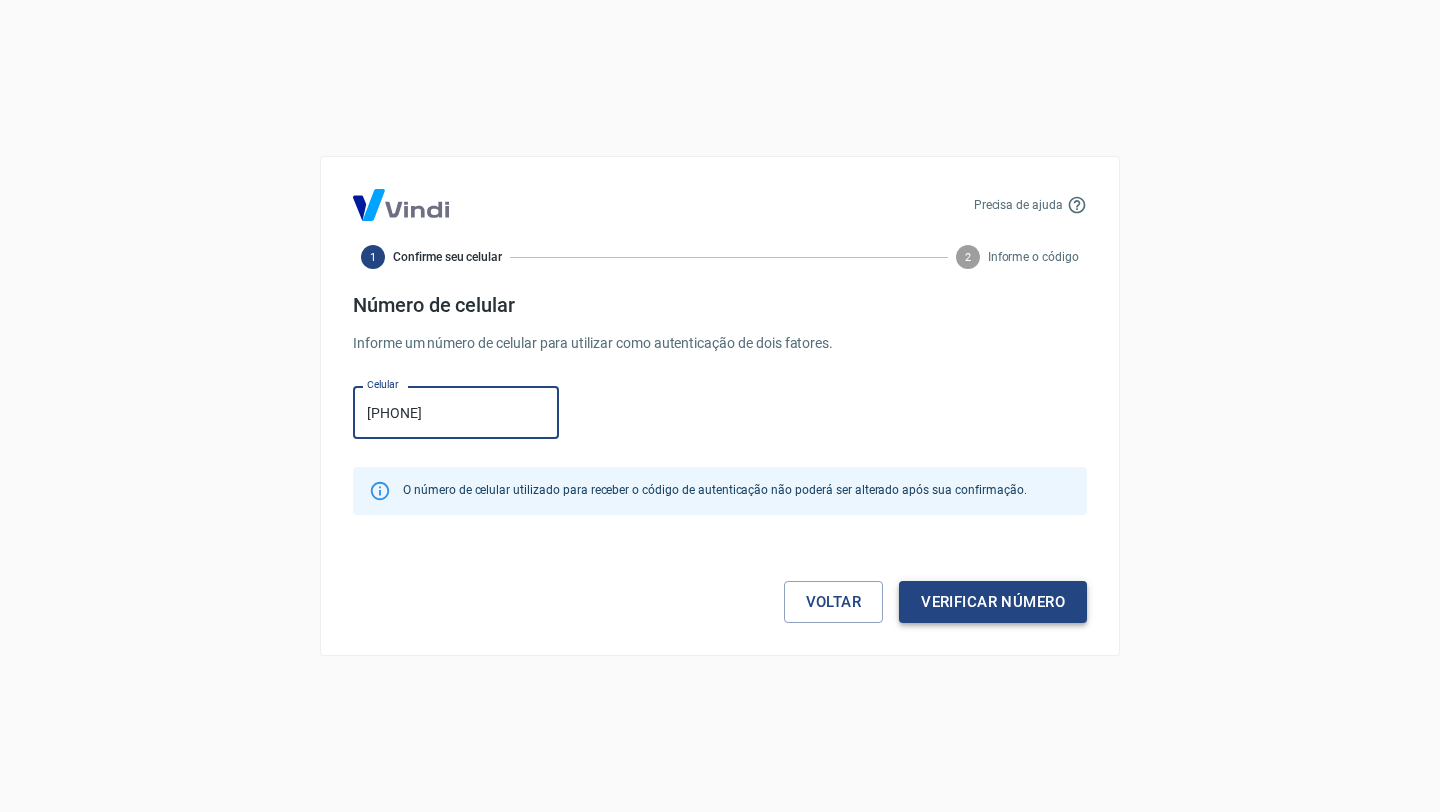 type on "(31) 99360-3159" 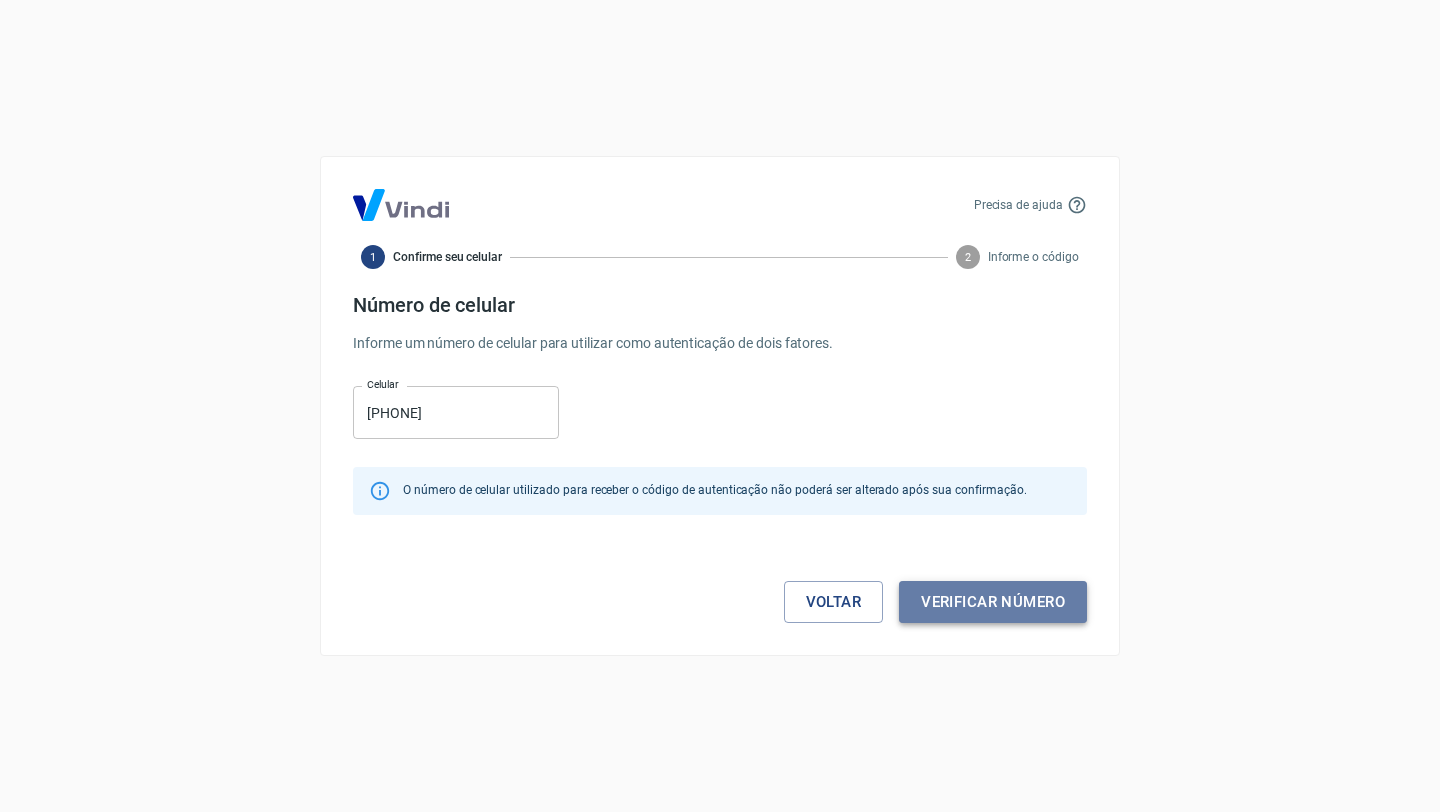 click on "Verificar número" at bounding box center [993, 602] 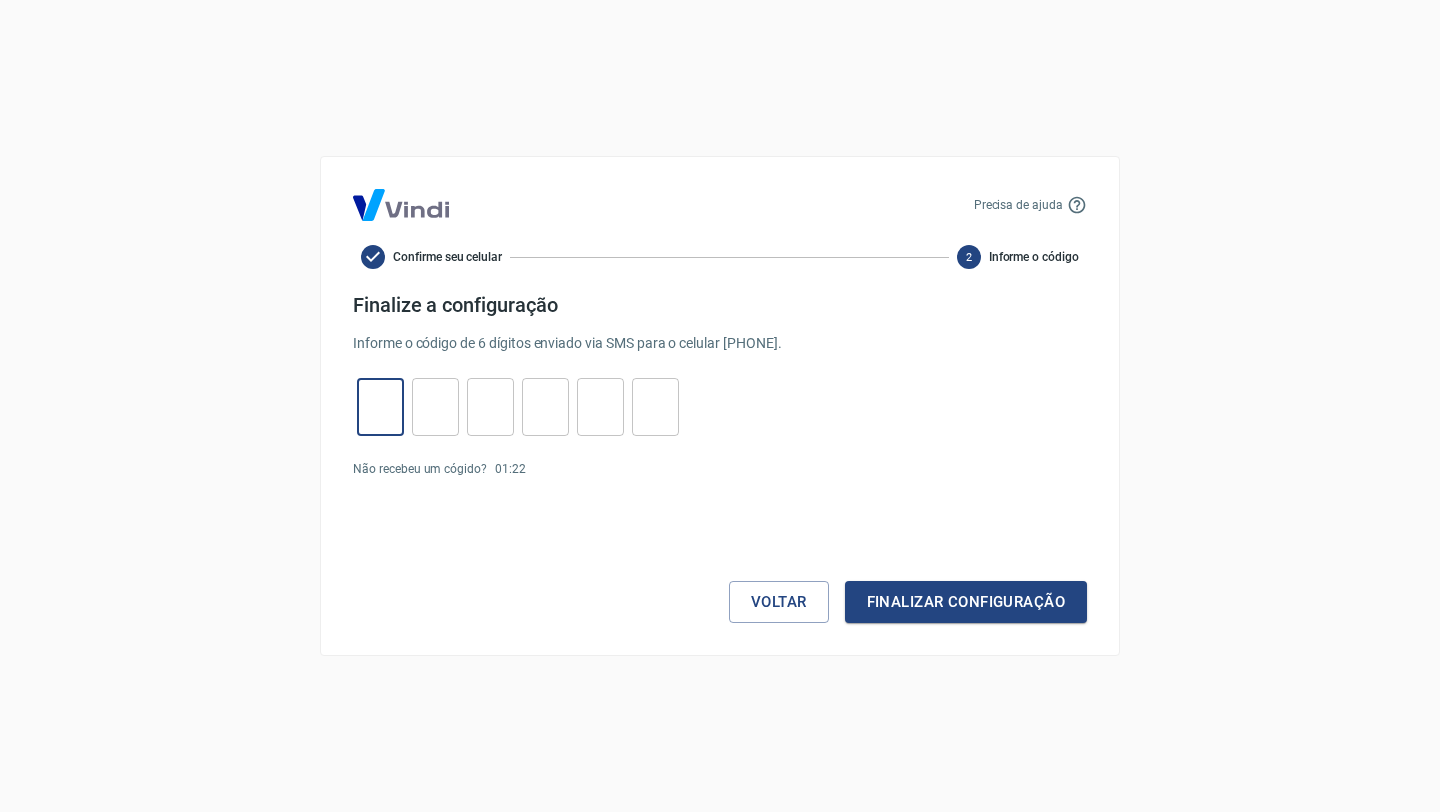 click at bounding box center (380, 407) 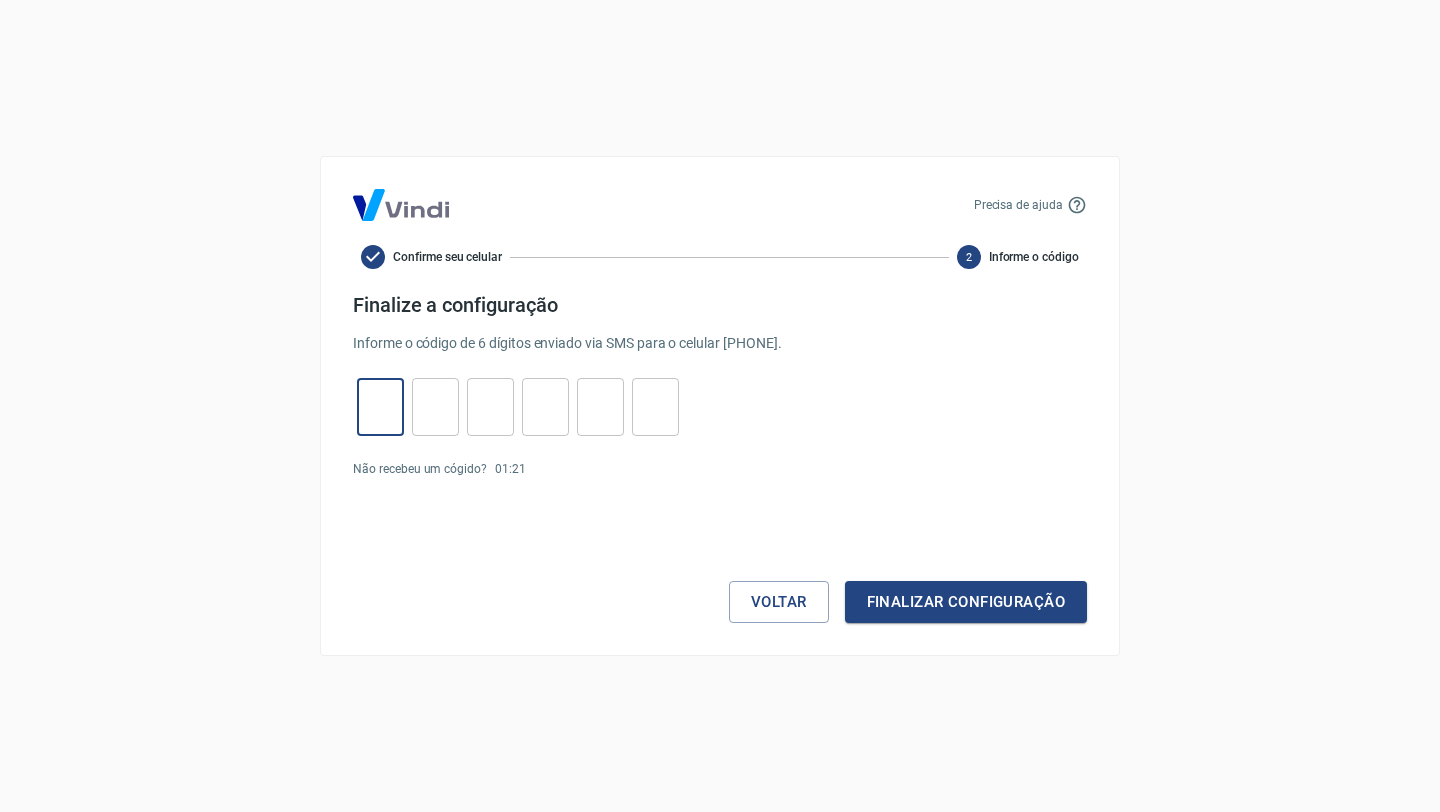 type on "5" 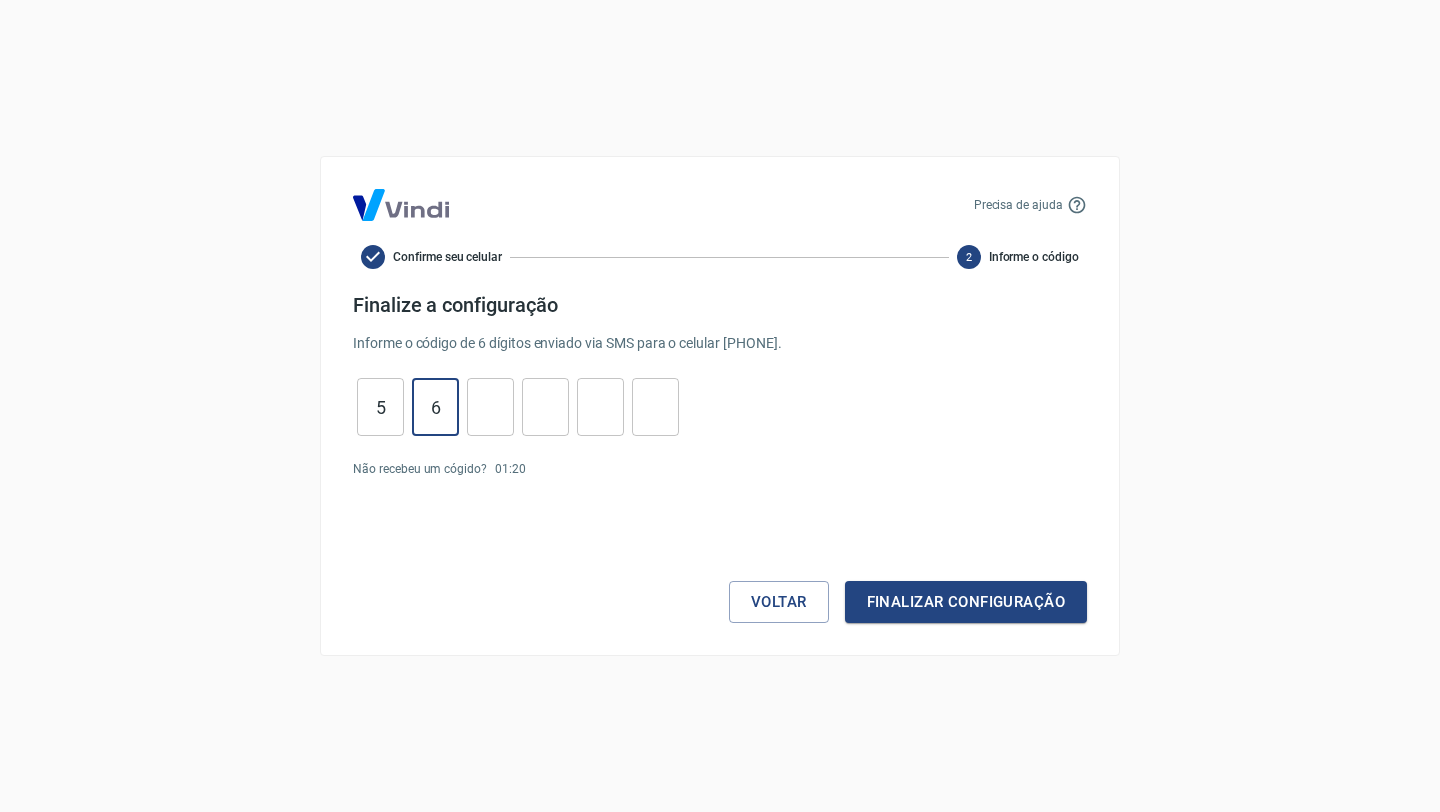 type on "6" 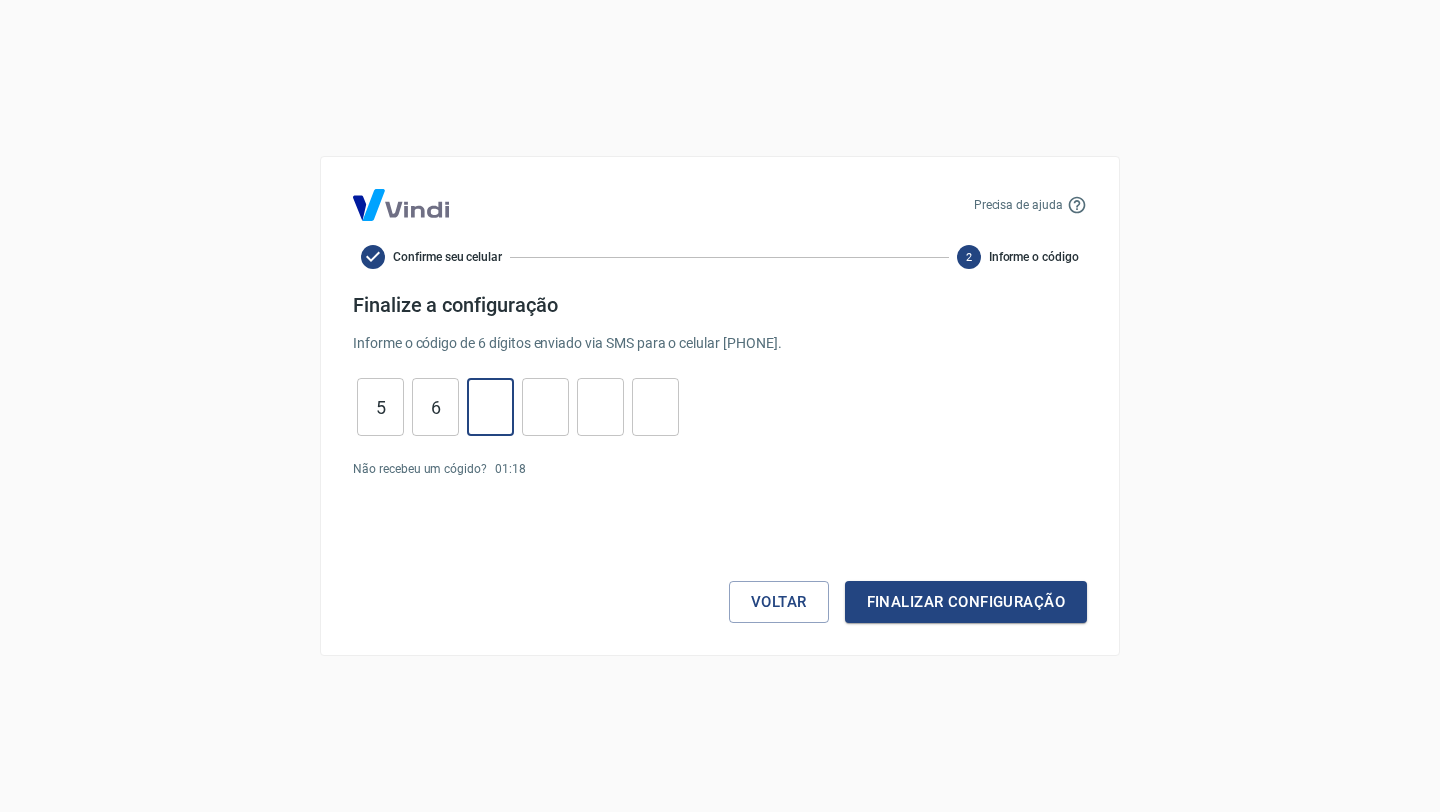 type on "2" 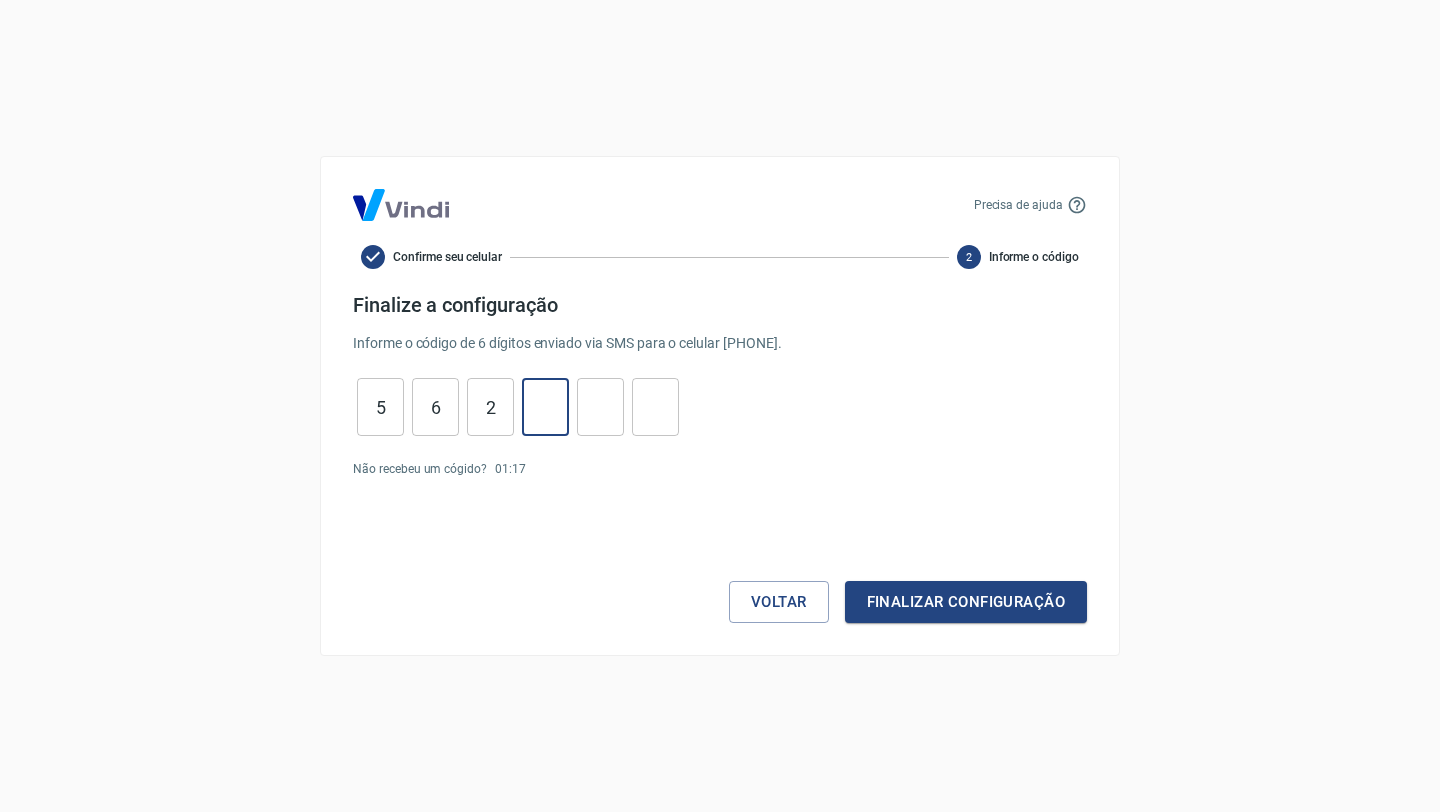 type on "1" 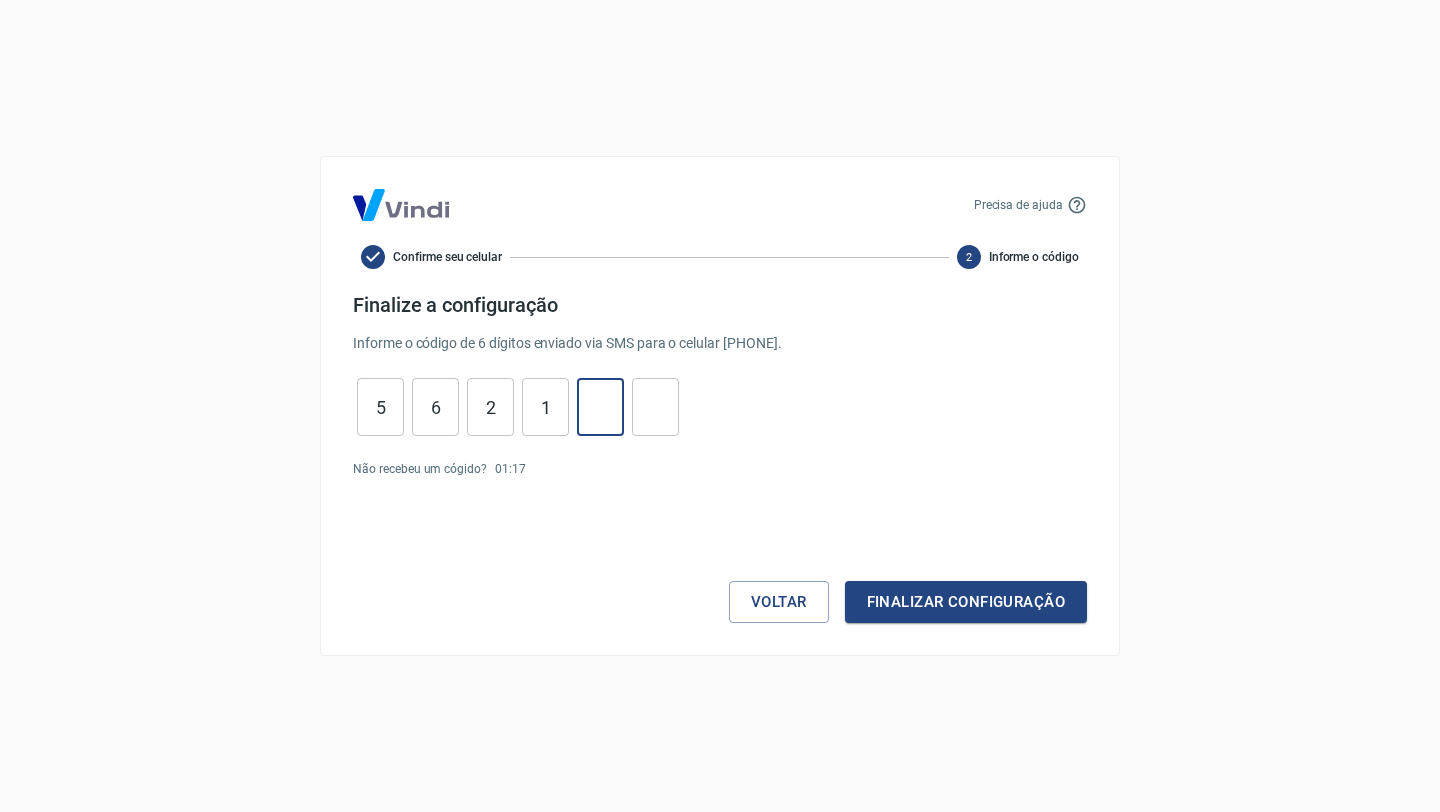 type on "1" 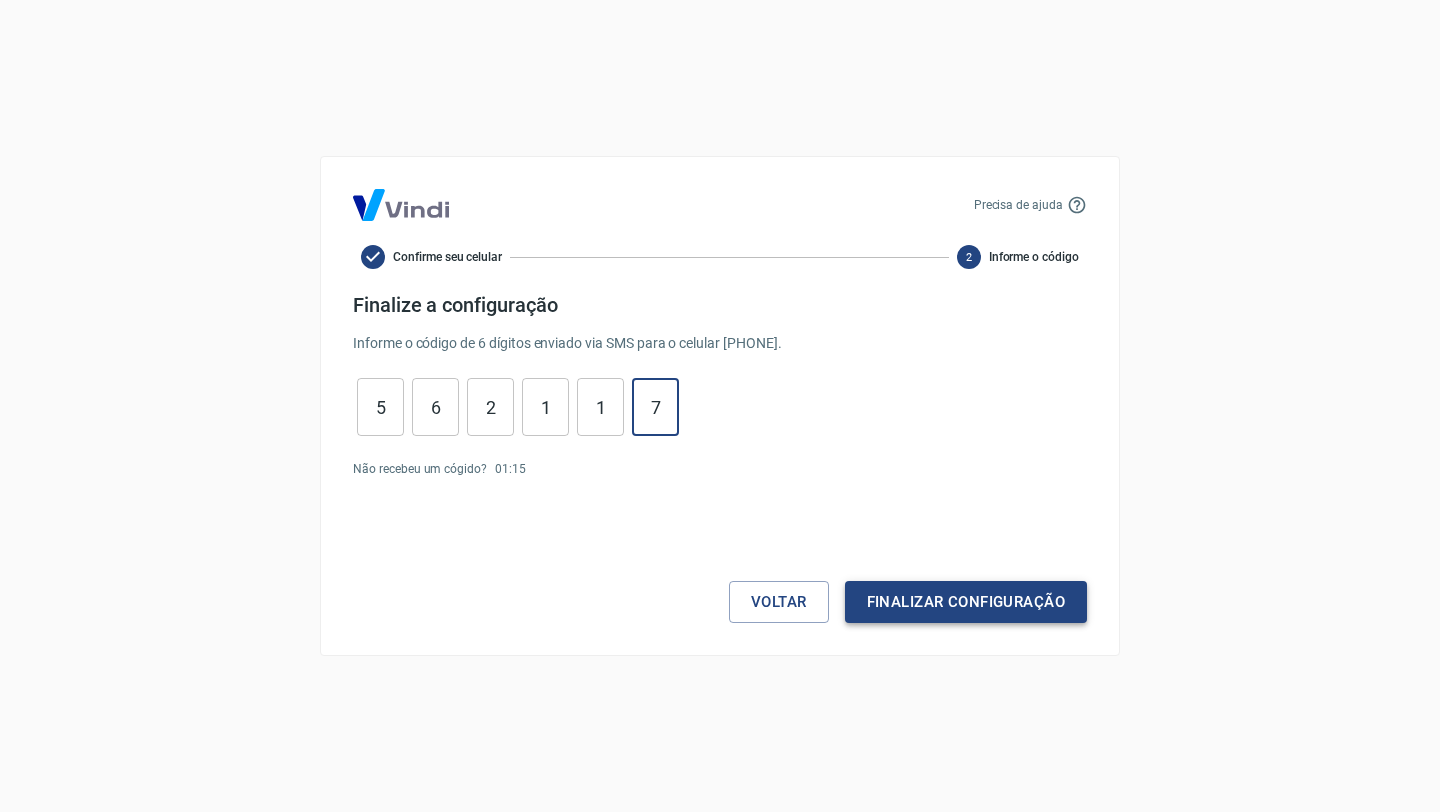type on "7" 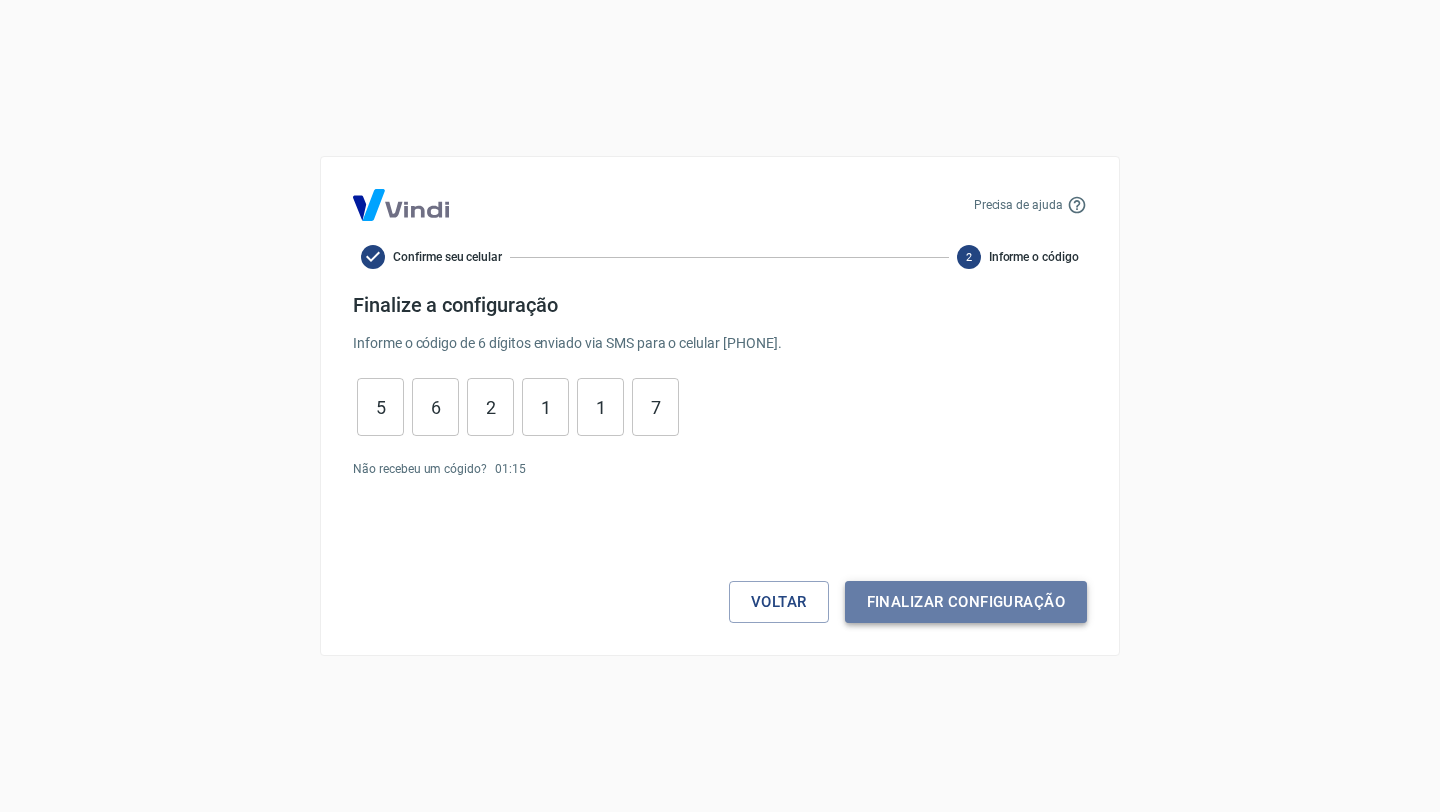 click on "Finalizar configuração" at bounding box center (966, 602) 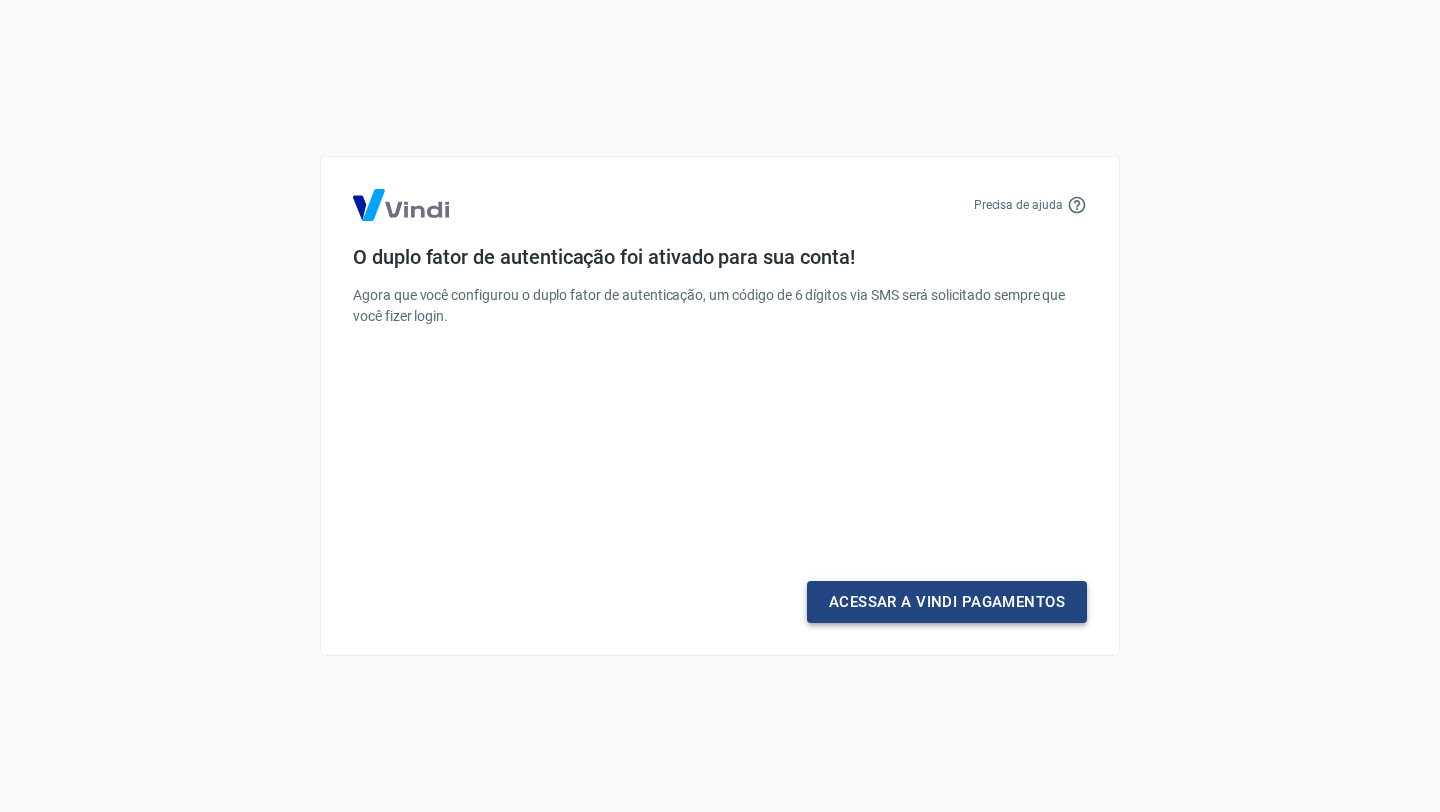click on "Acessar a Vindi Pagamentos" at bounding box center [947, 602] 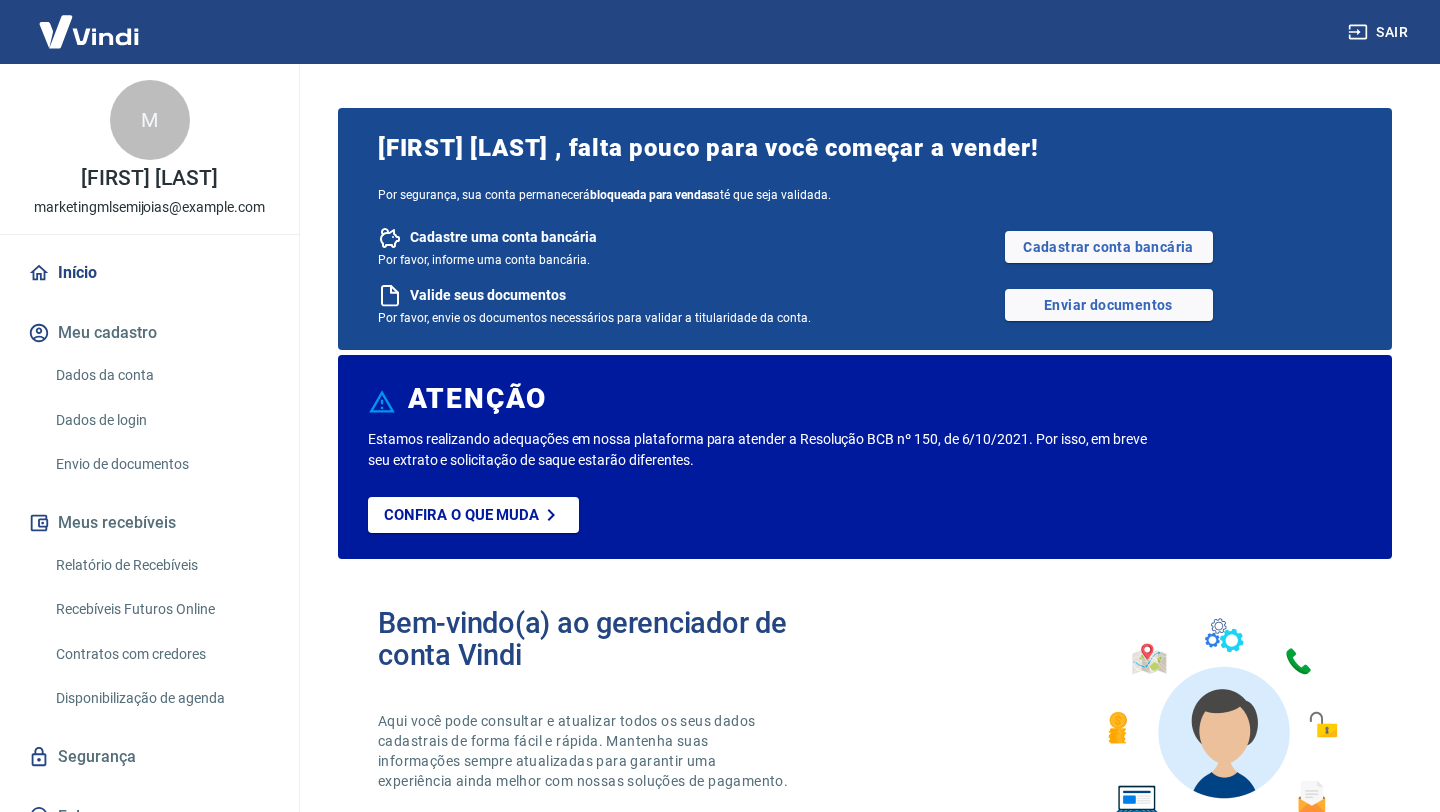 scroll, scrollTop: 0, scrollLeft: 0, axis: both 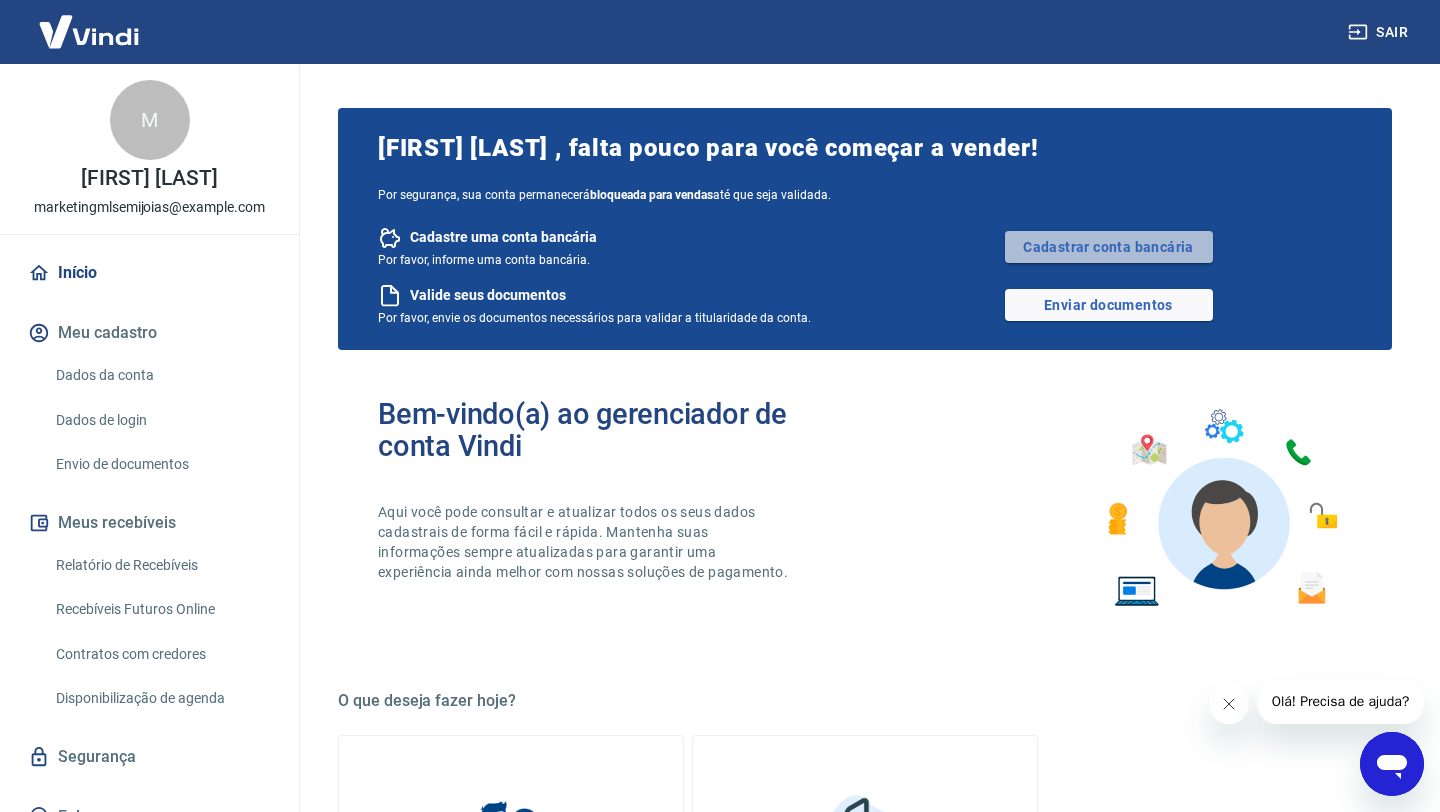 click on "Cadastrar conta bancária" at bounding box center [1109, 247] 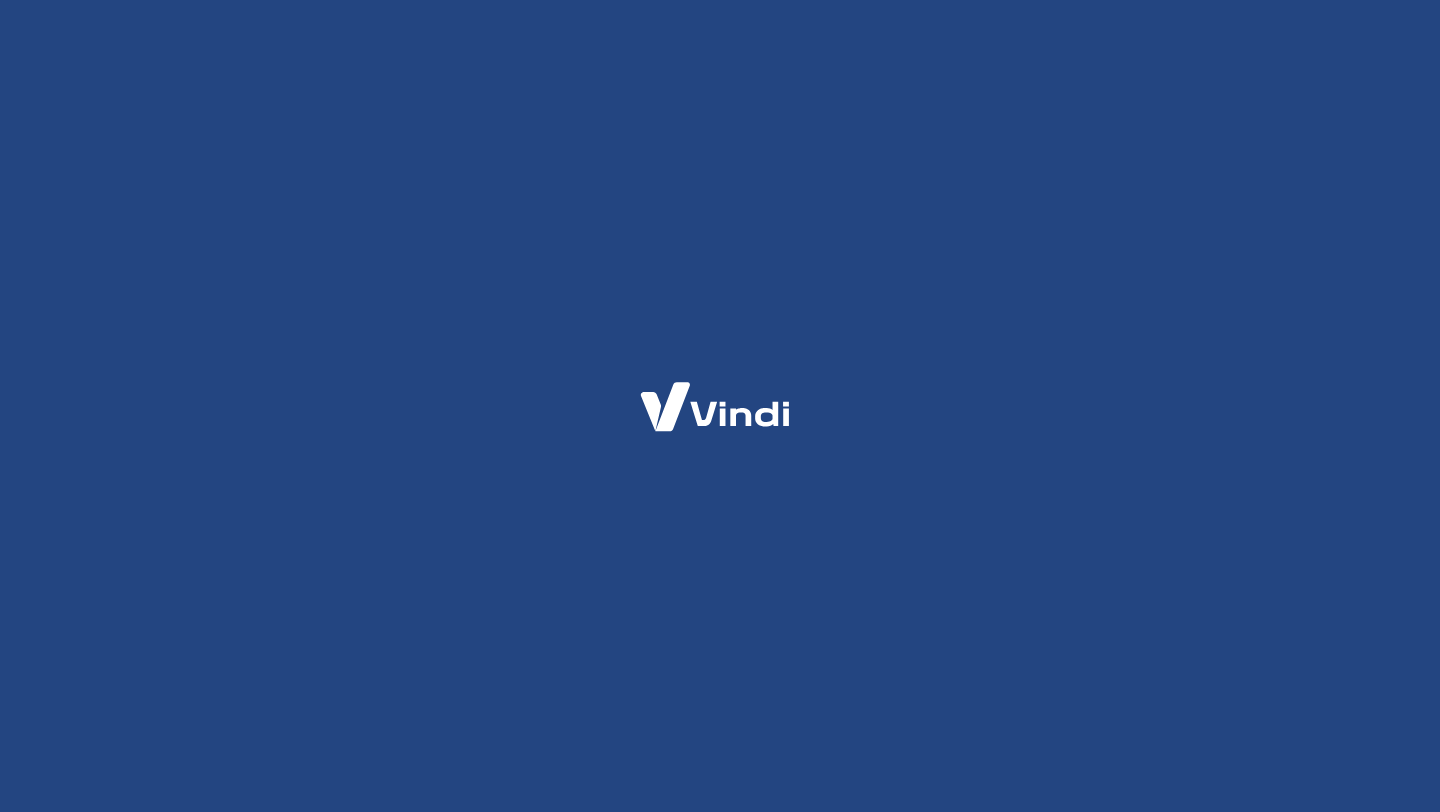 scroll, scrollTop: 0, scrollLeft: 0, axis: both 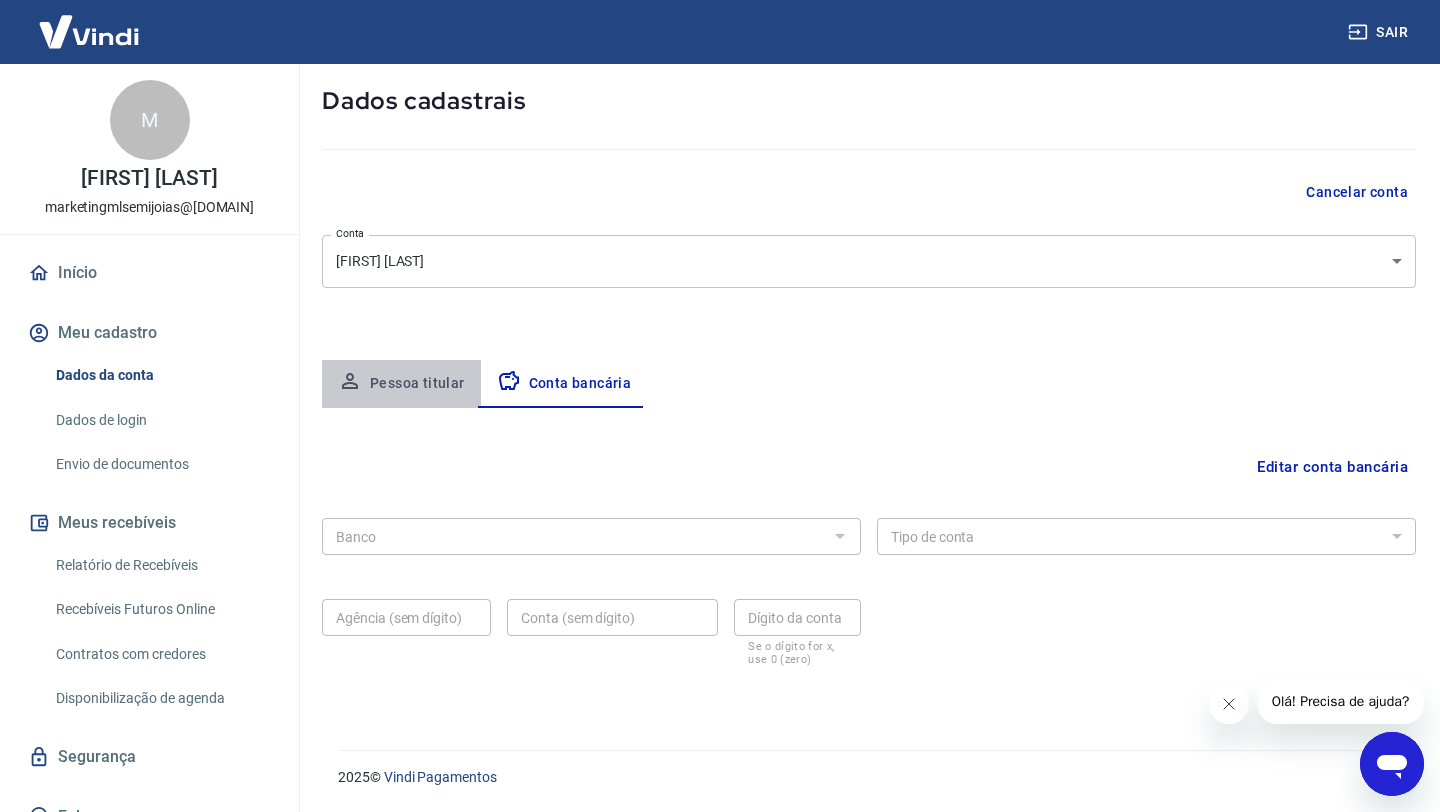 click on "Pessoa titular" at bounding box center (401, 384) 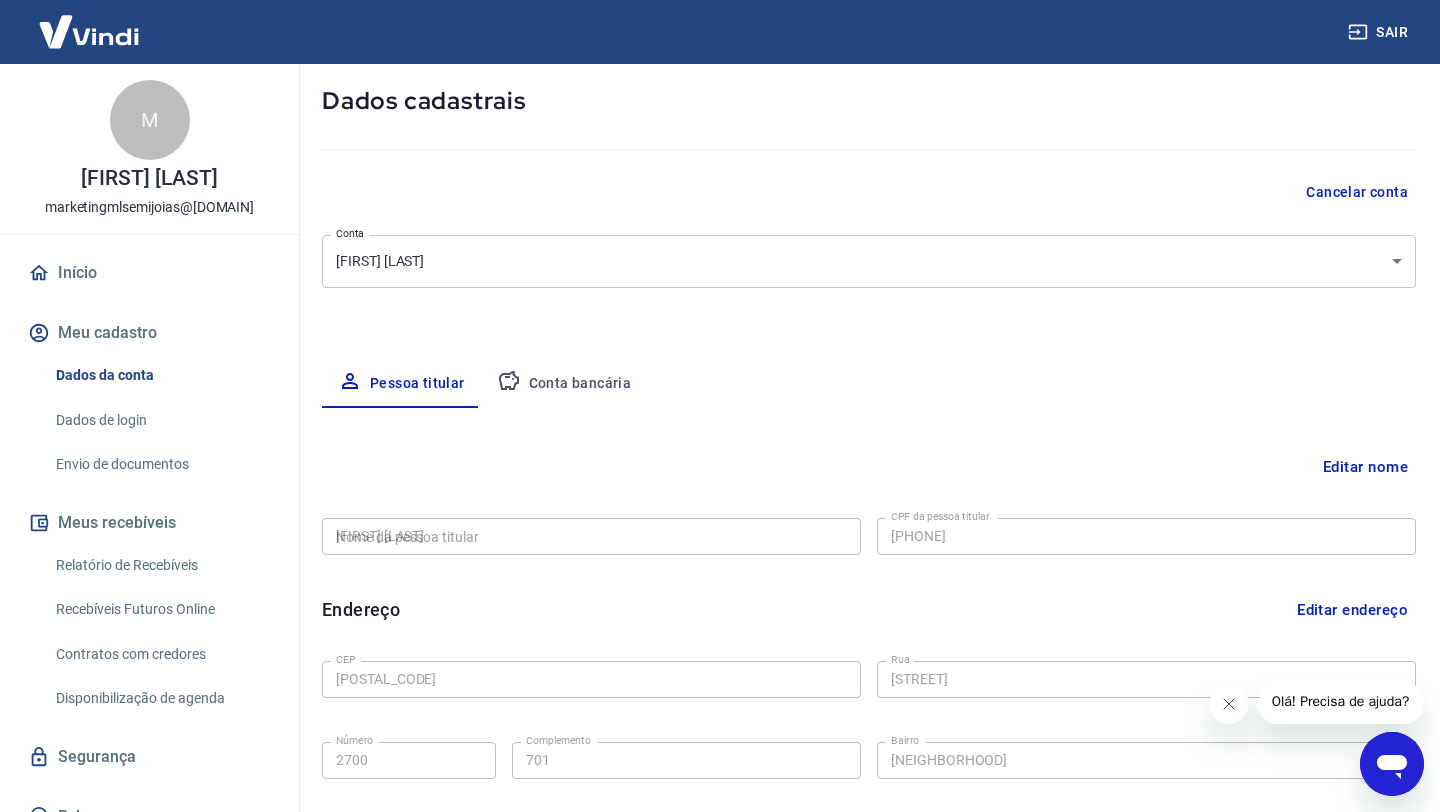 type on "[PHONE]" 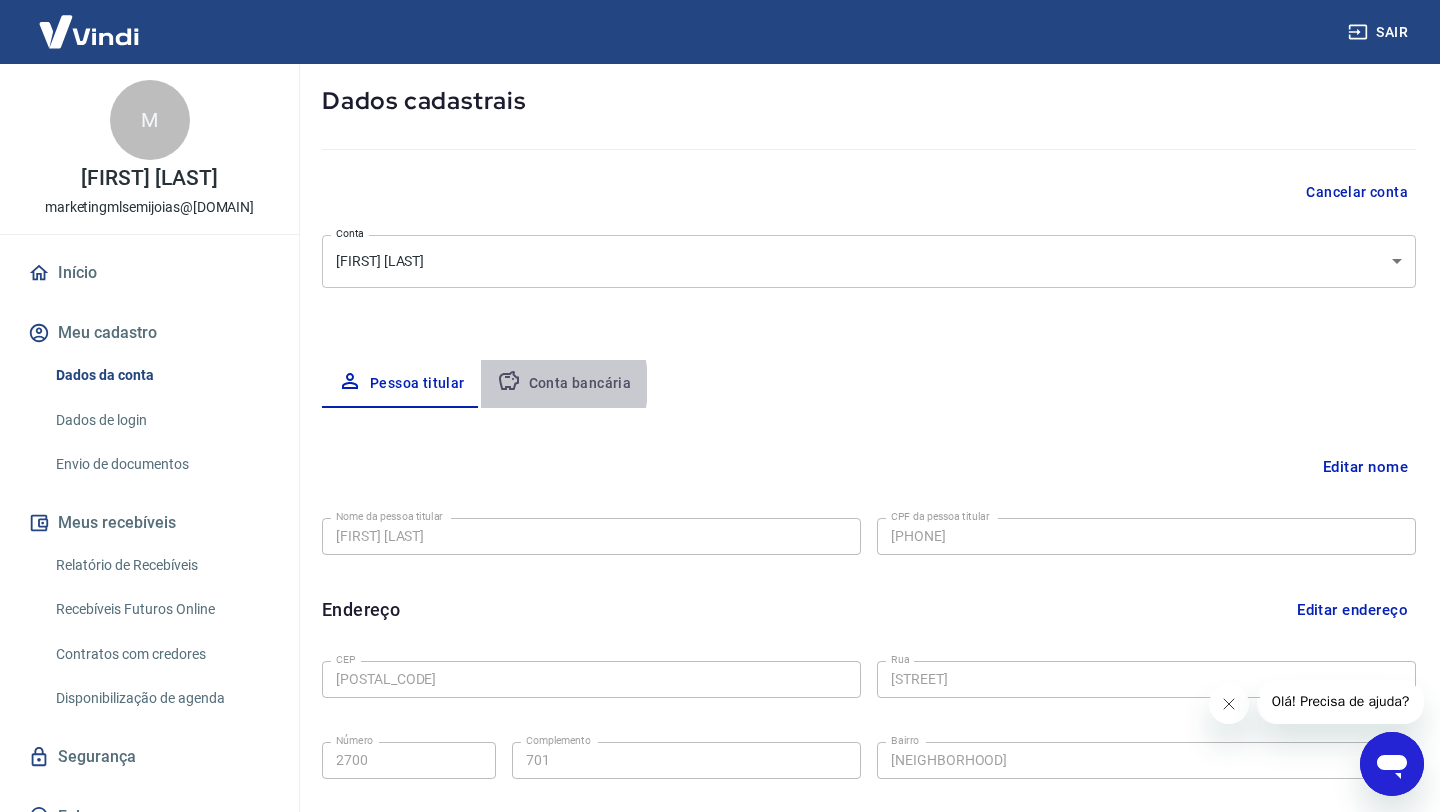 click 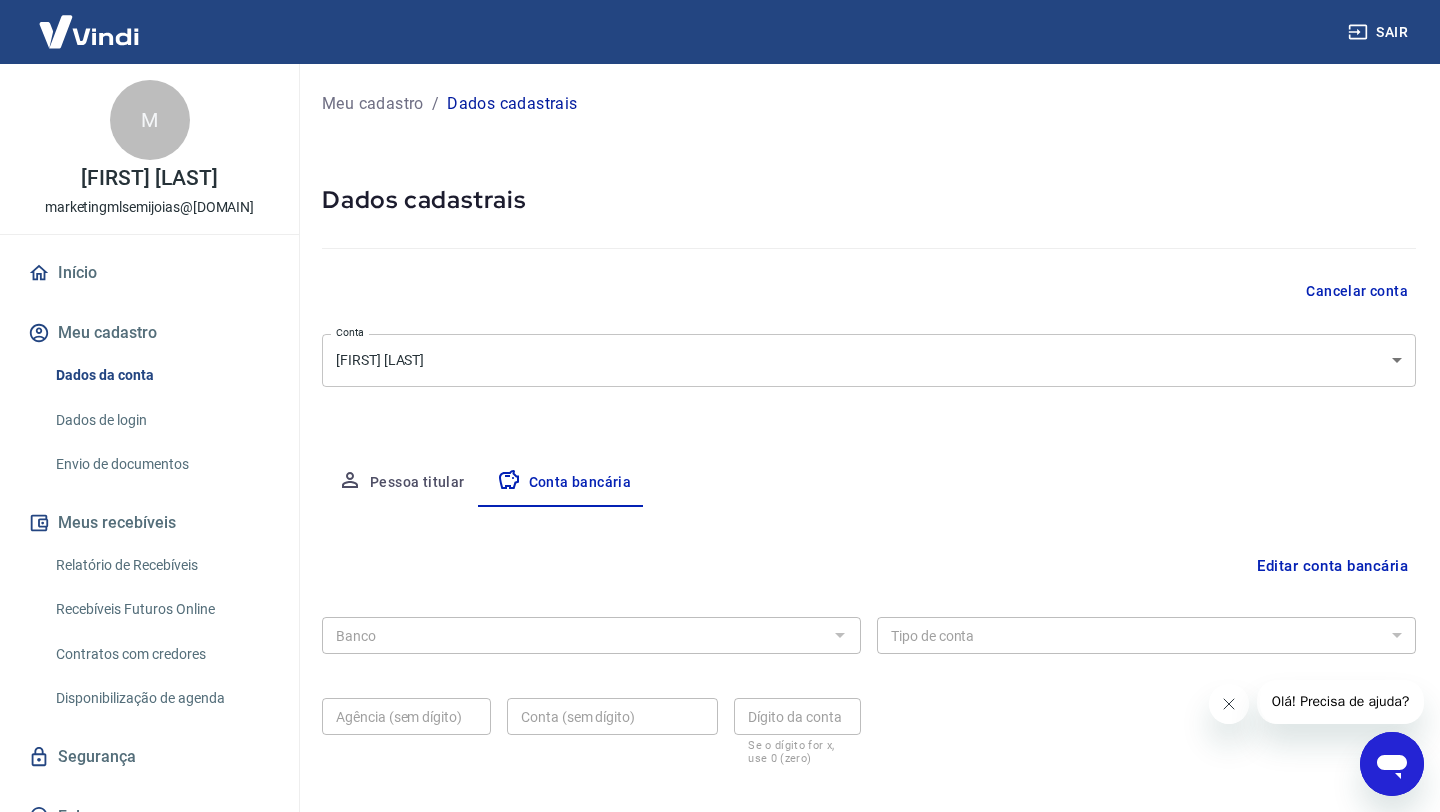 click on "Pessoa titular" at bounding box center (401, 483) 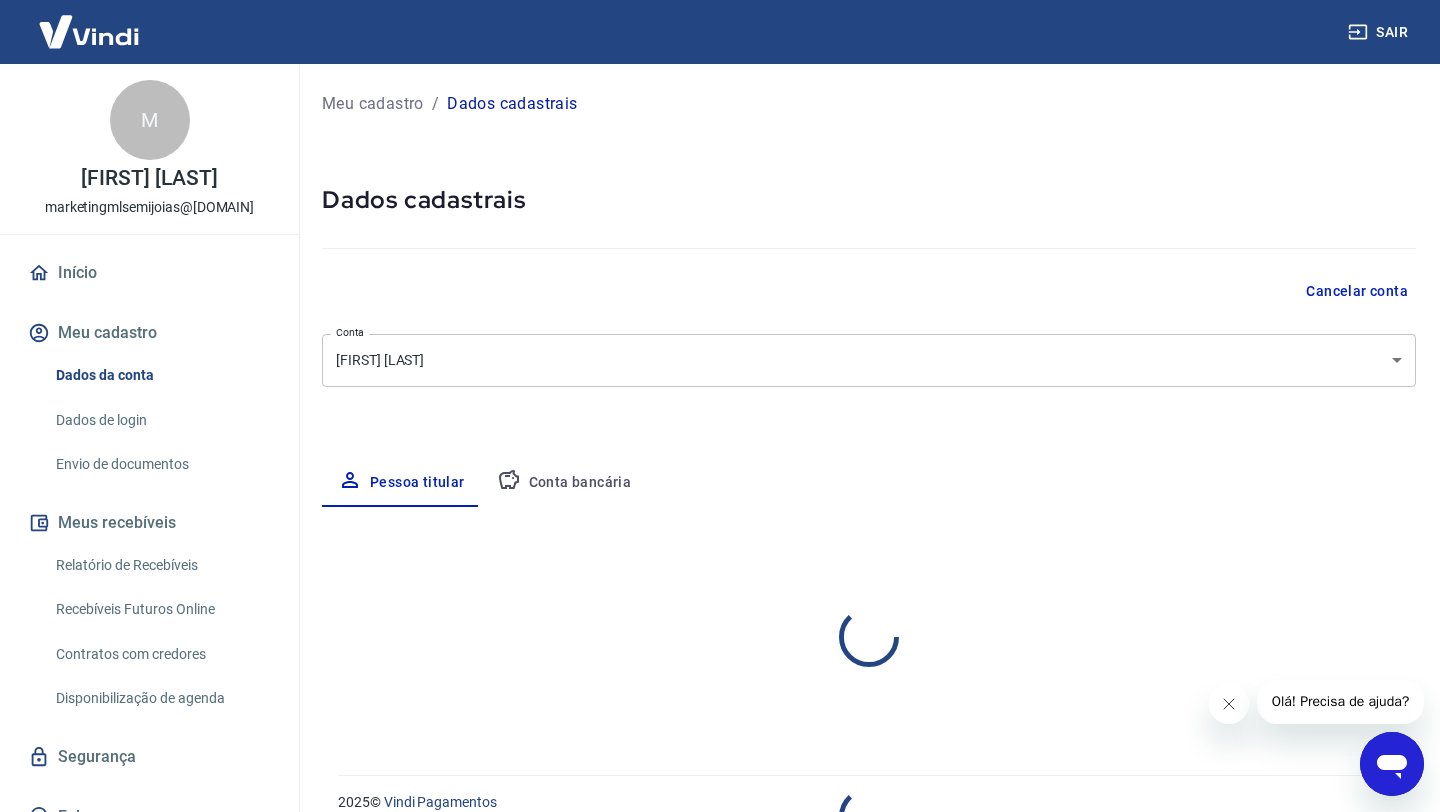 select on "MG" 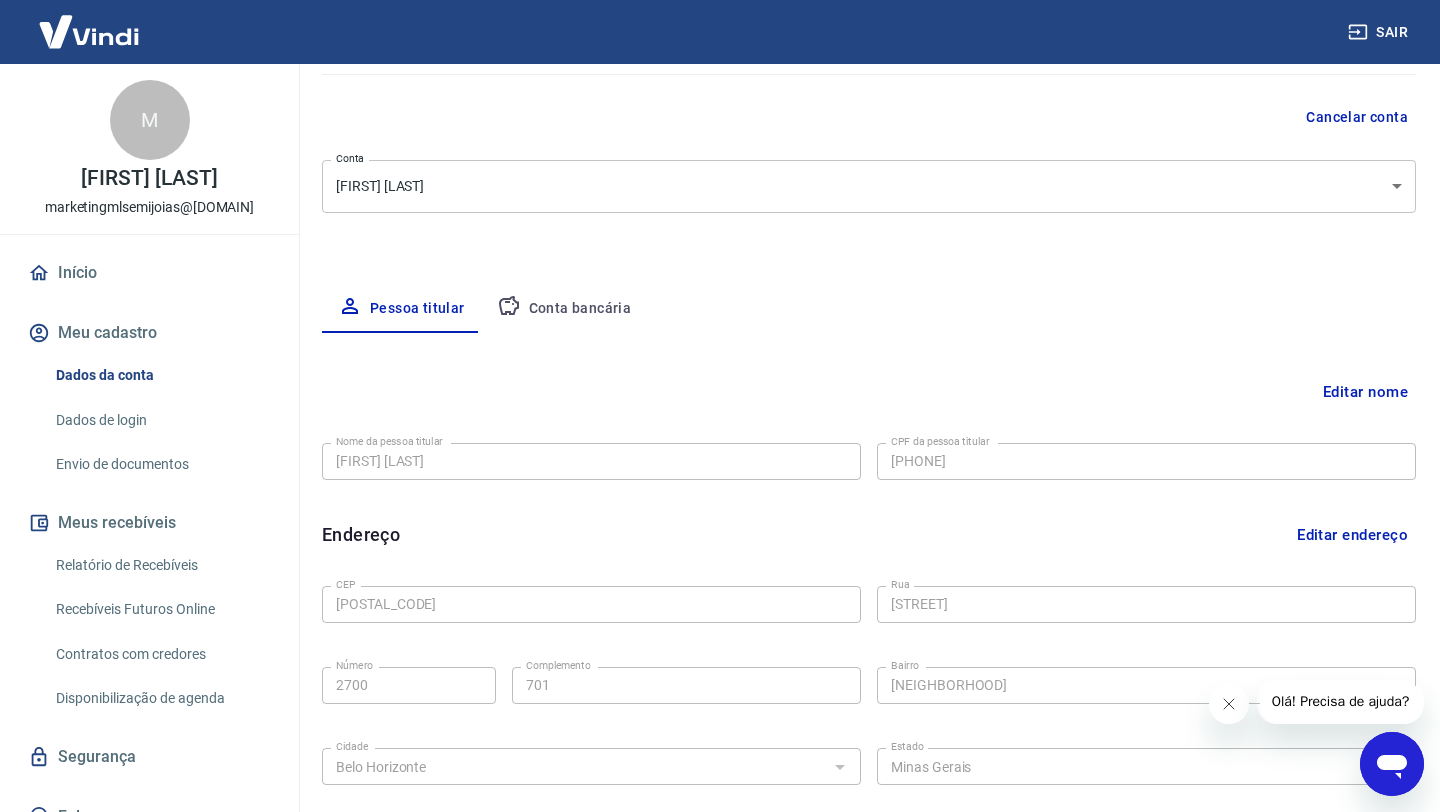 scroll, scrollTop: 172, scrollLeft: 0, axis: vertical 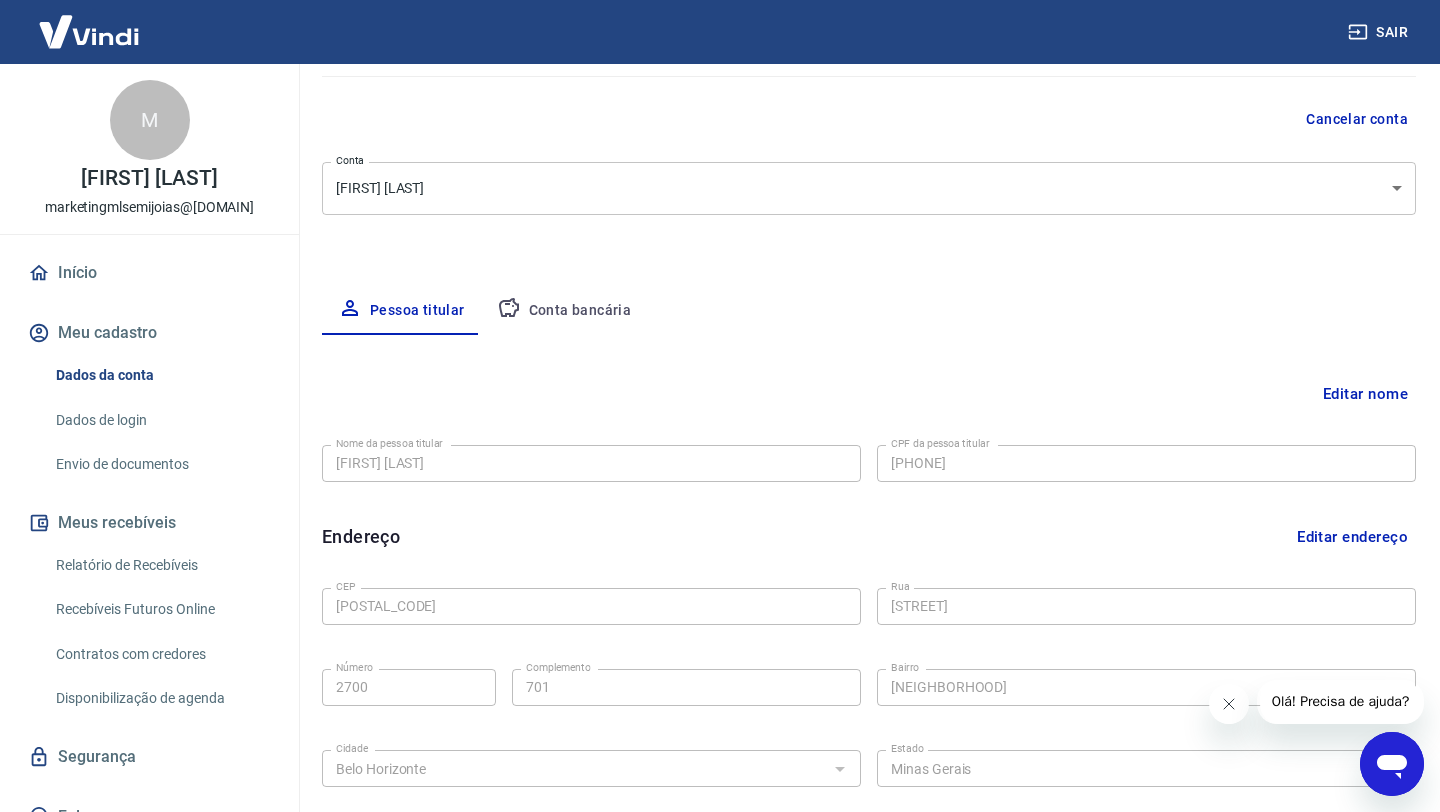 click on "Conta bancária" at bounding box center [564, 311] 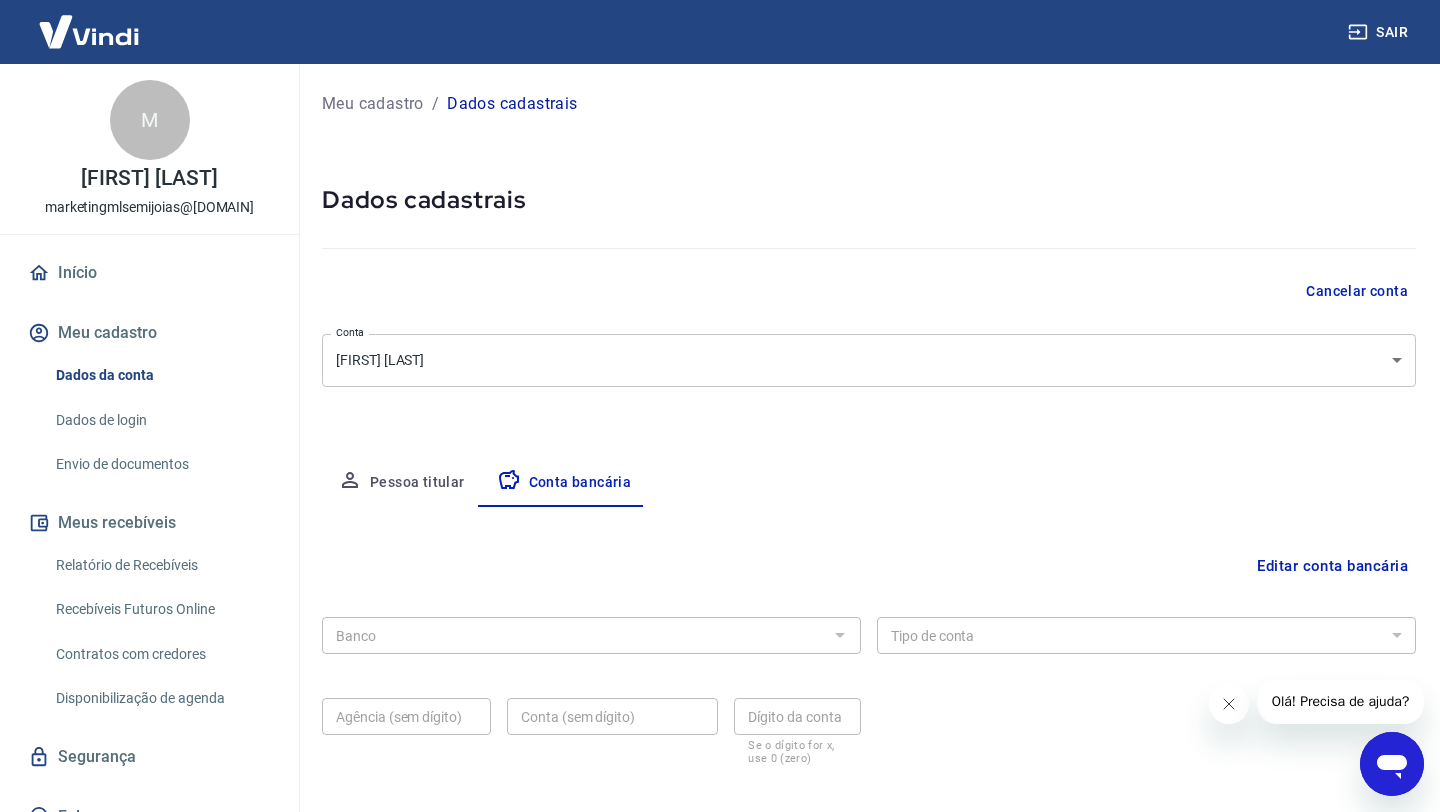 scroll, scrollTop: 99, scrollLeft: 0, axis: vertical 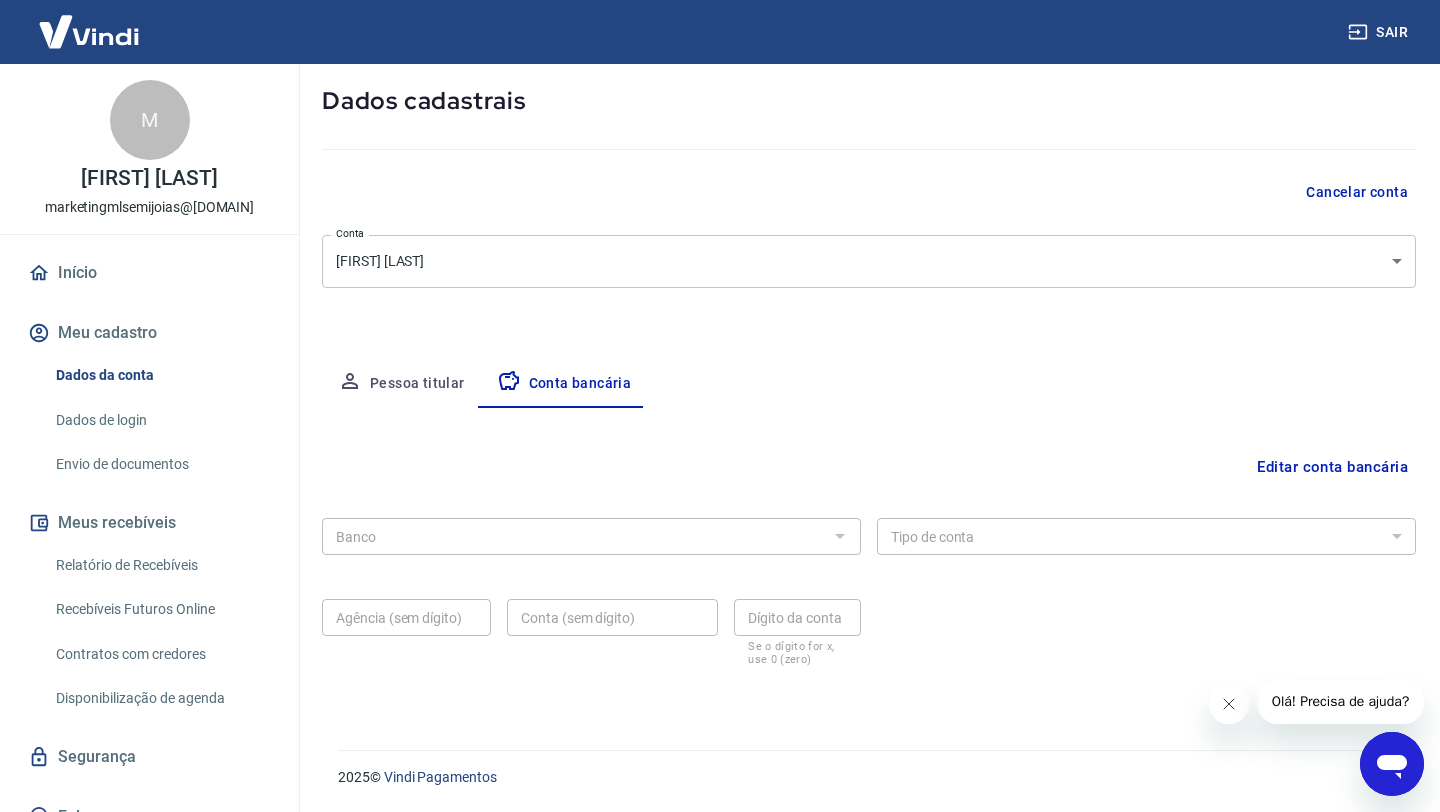click at bounding box center [839, 536] 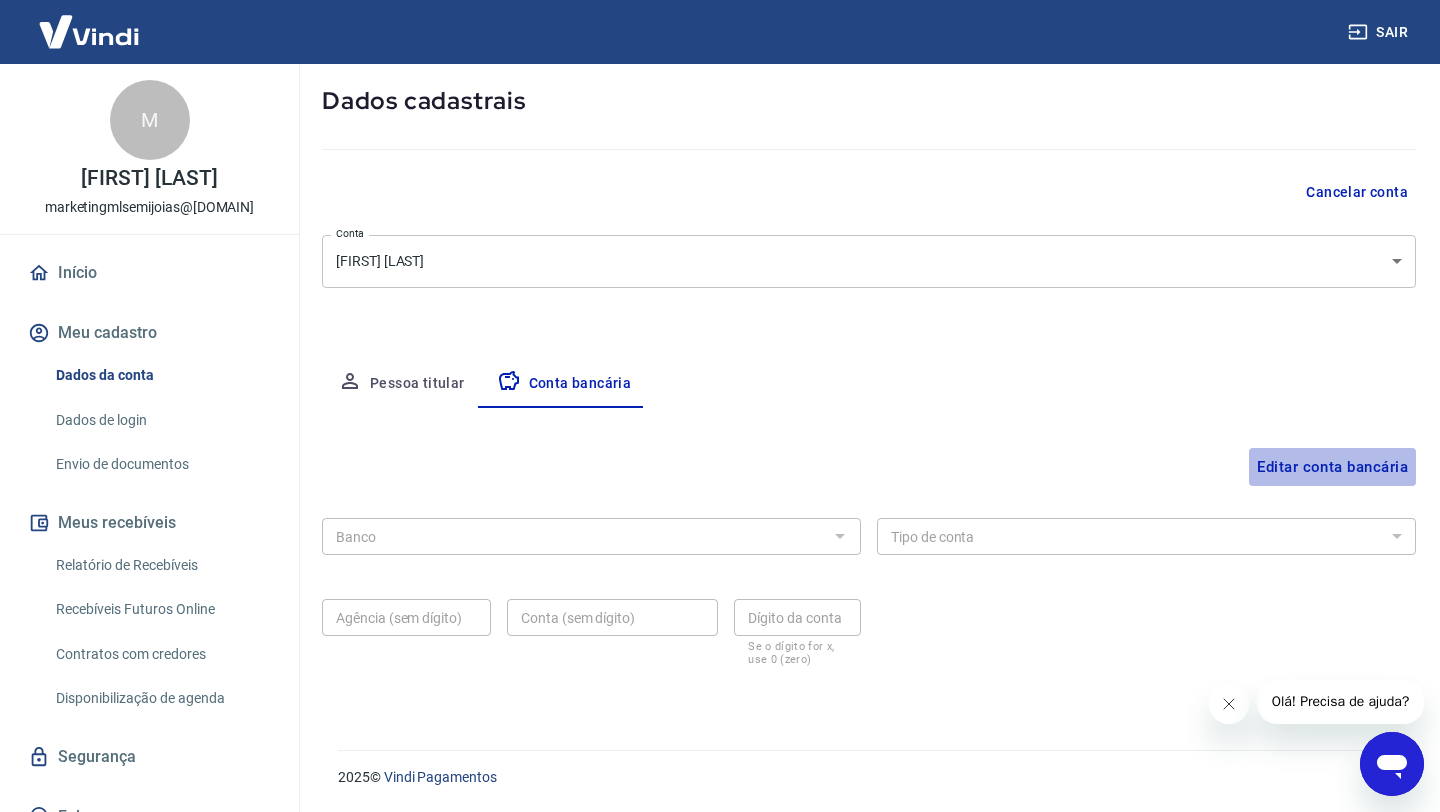 click on "Editar conta bancária" at bounding box center [1332, 467] 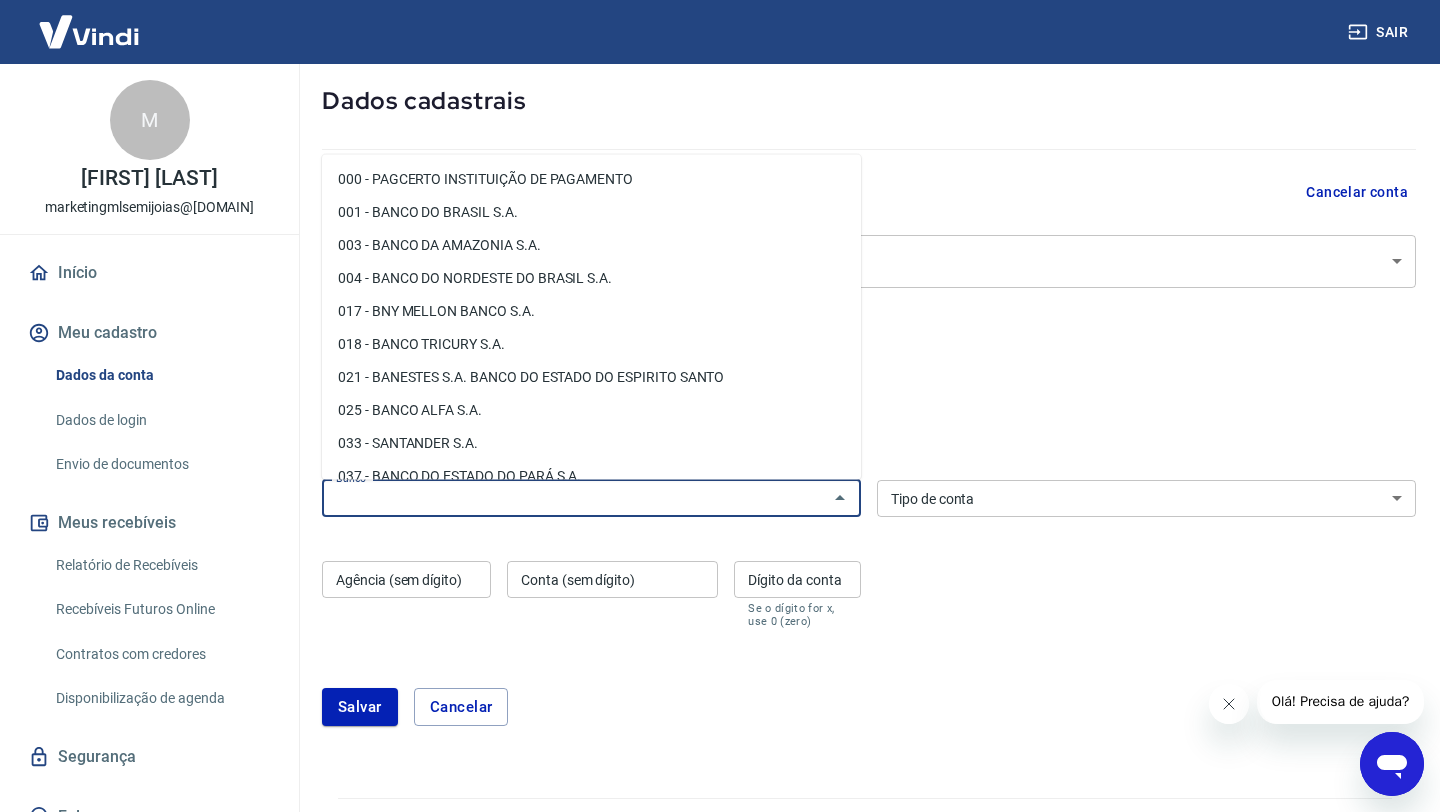 click on "Banco" at bounding box center (575, 498) 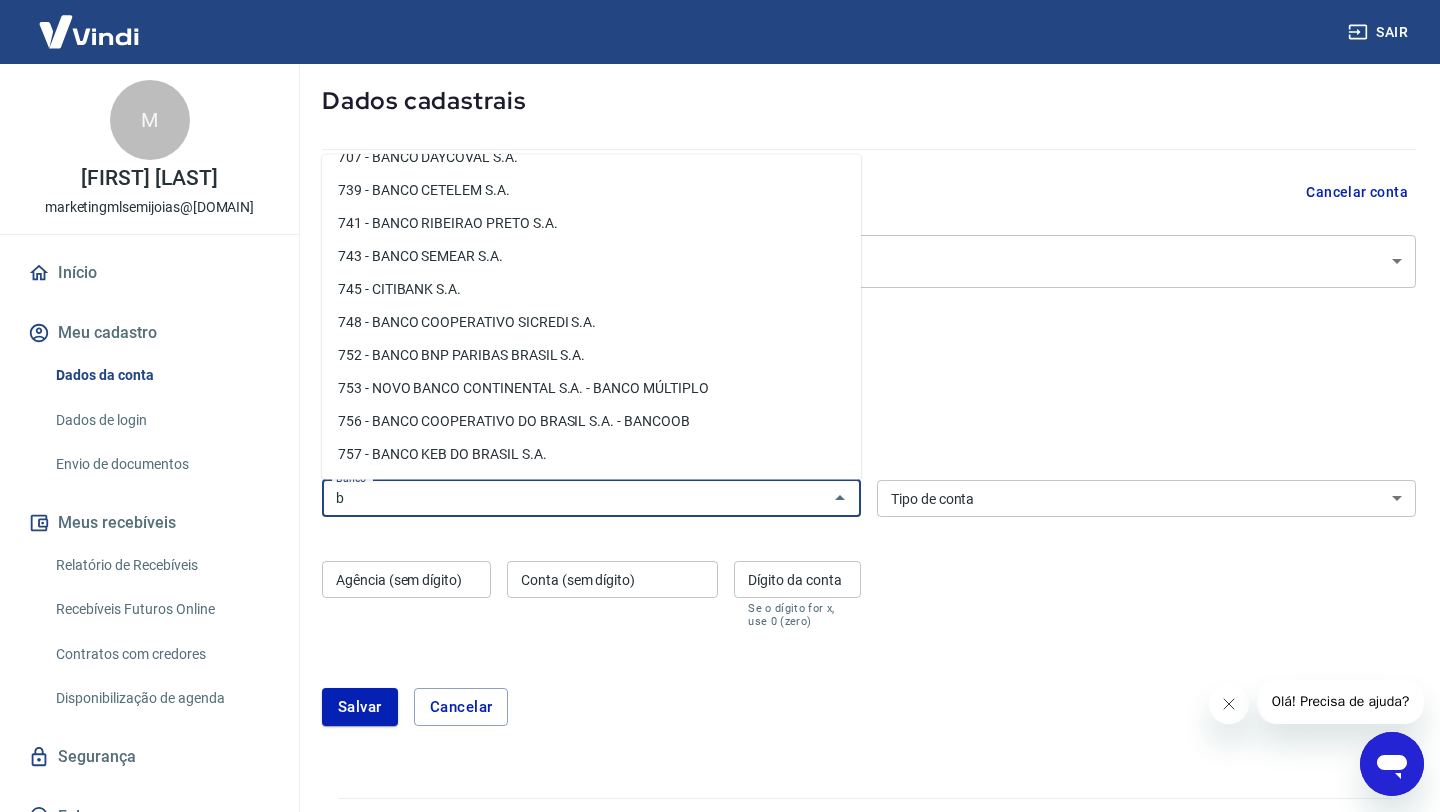 scroll, scrollTop: 0, scrollLeft: 0, axis: both 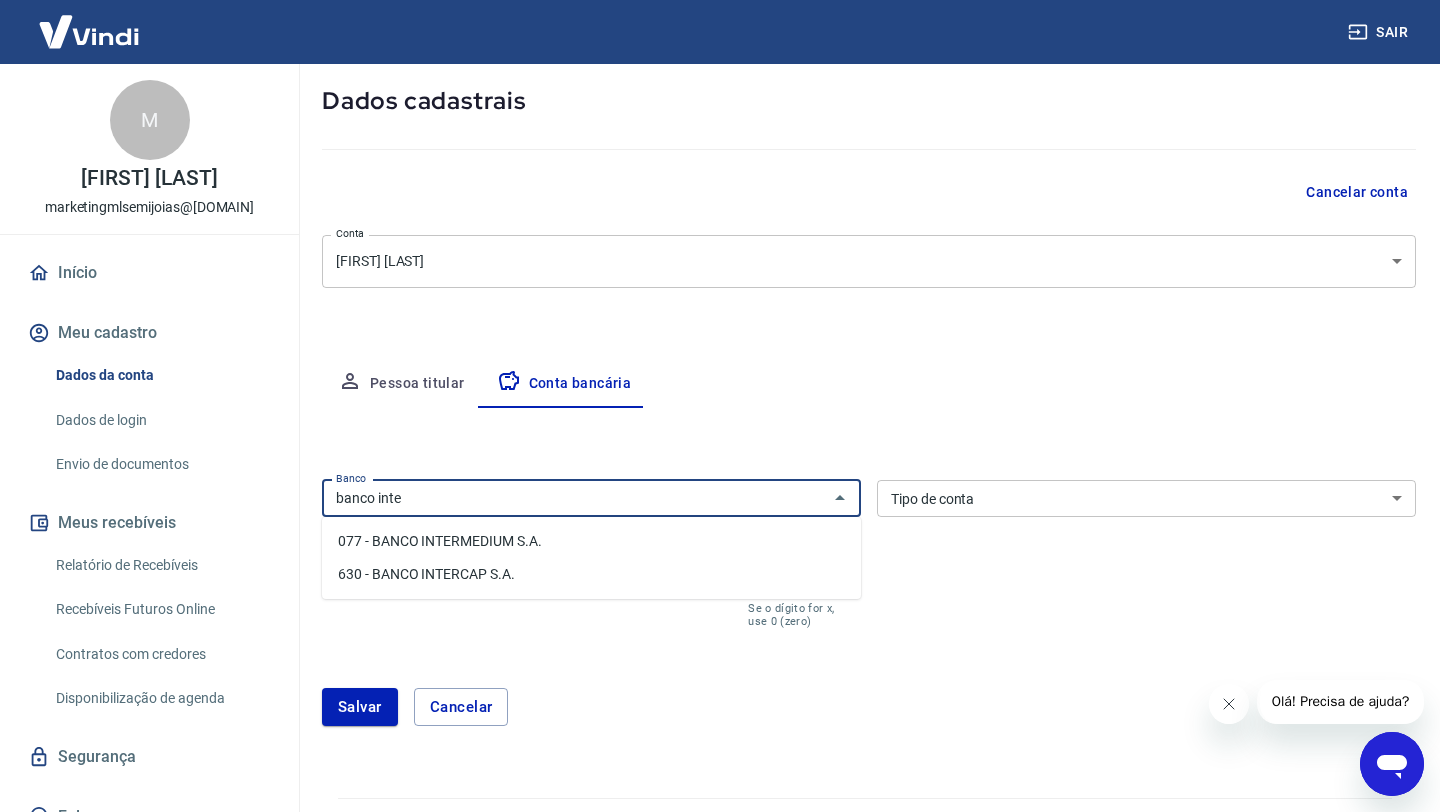 type on "banco inter" 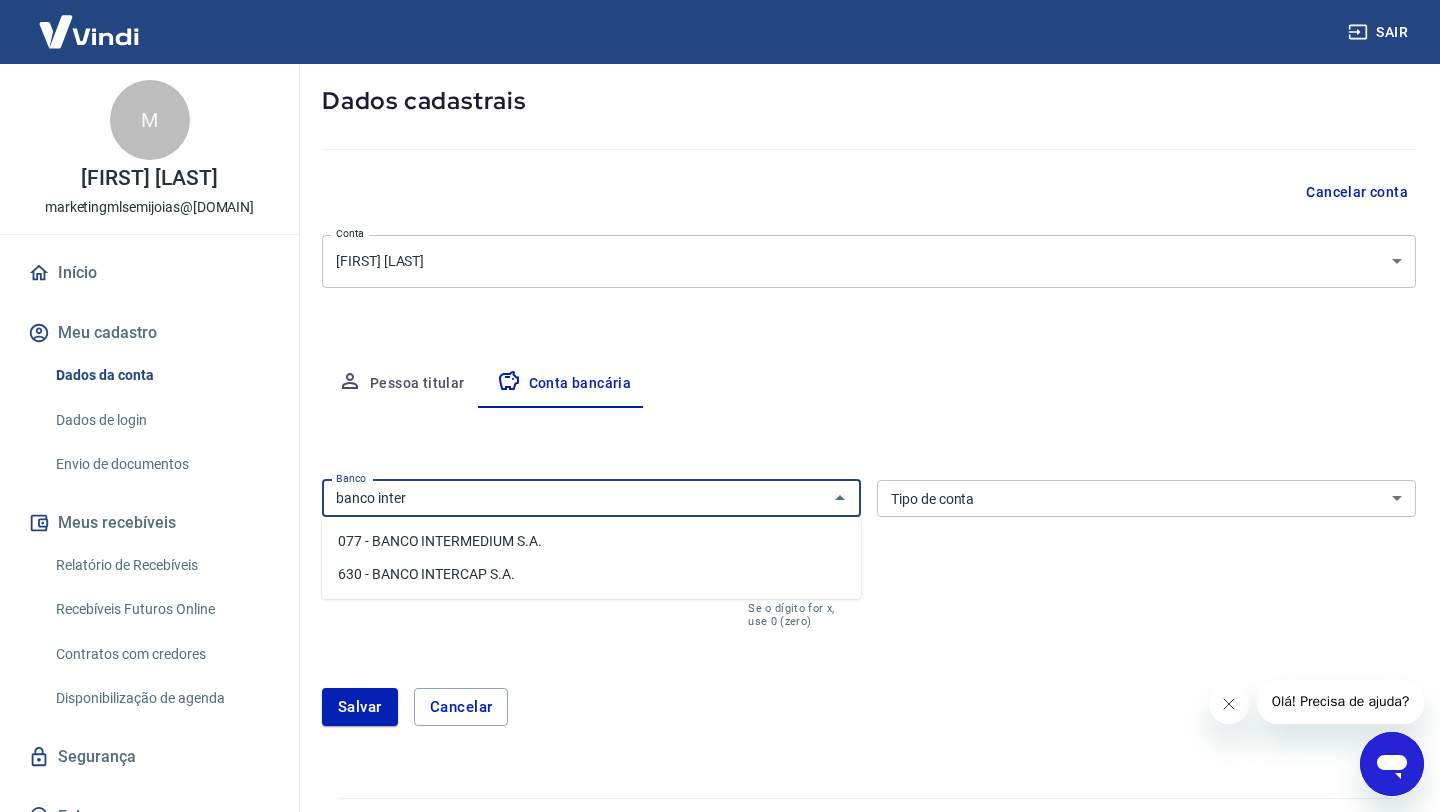 drag, startPoint x: 454, startPoint y: 497, endPoint x: 305, endPoint y: 494, distance: 149.0302 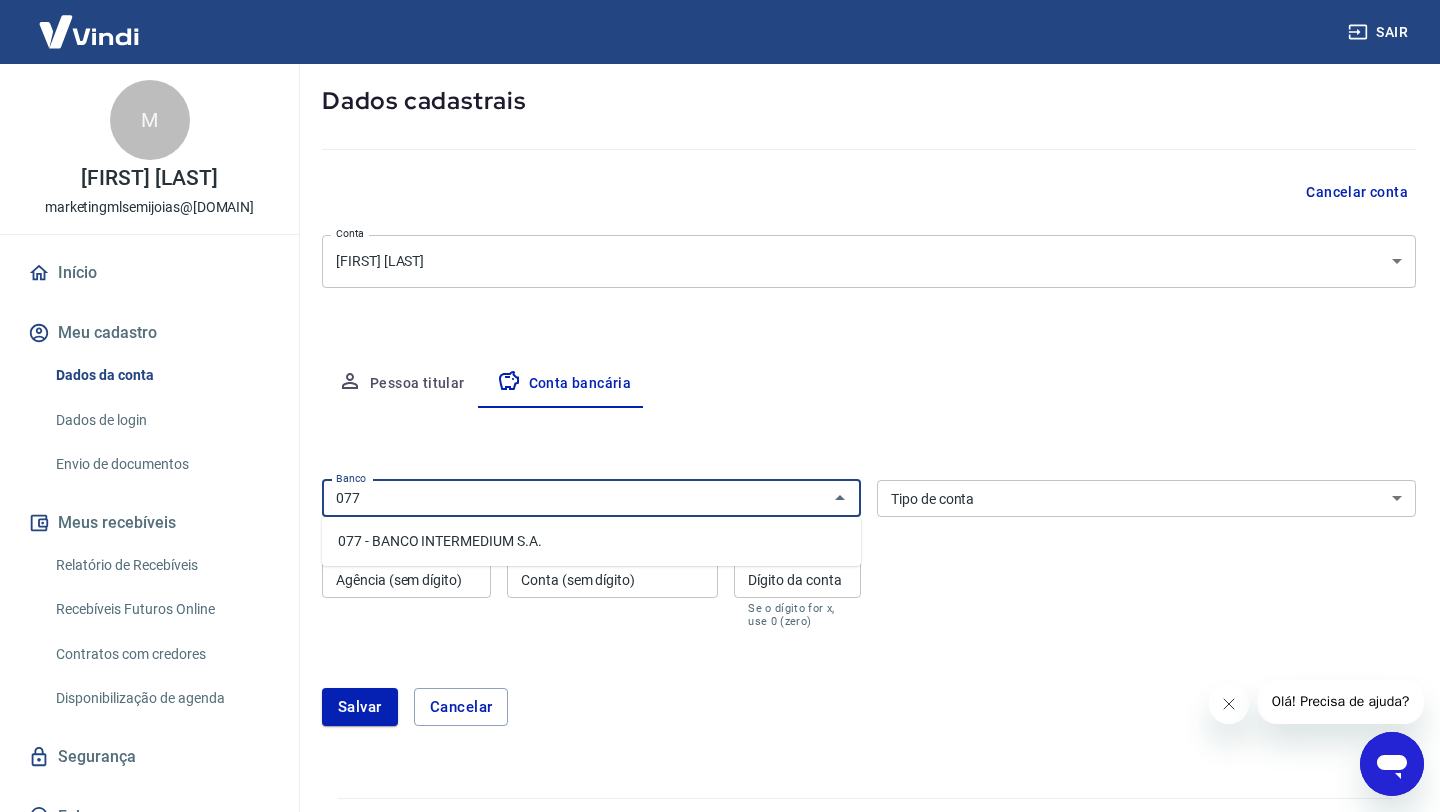 type on "077" 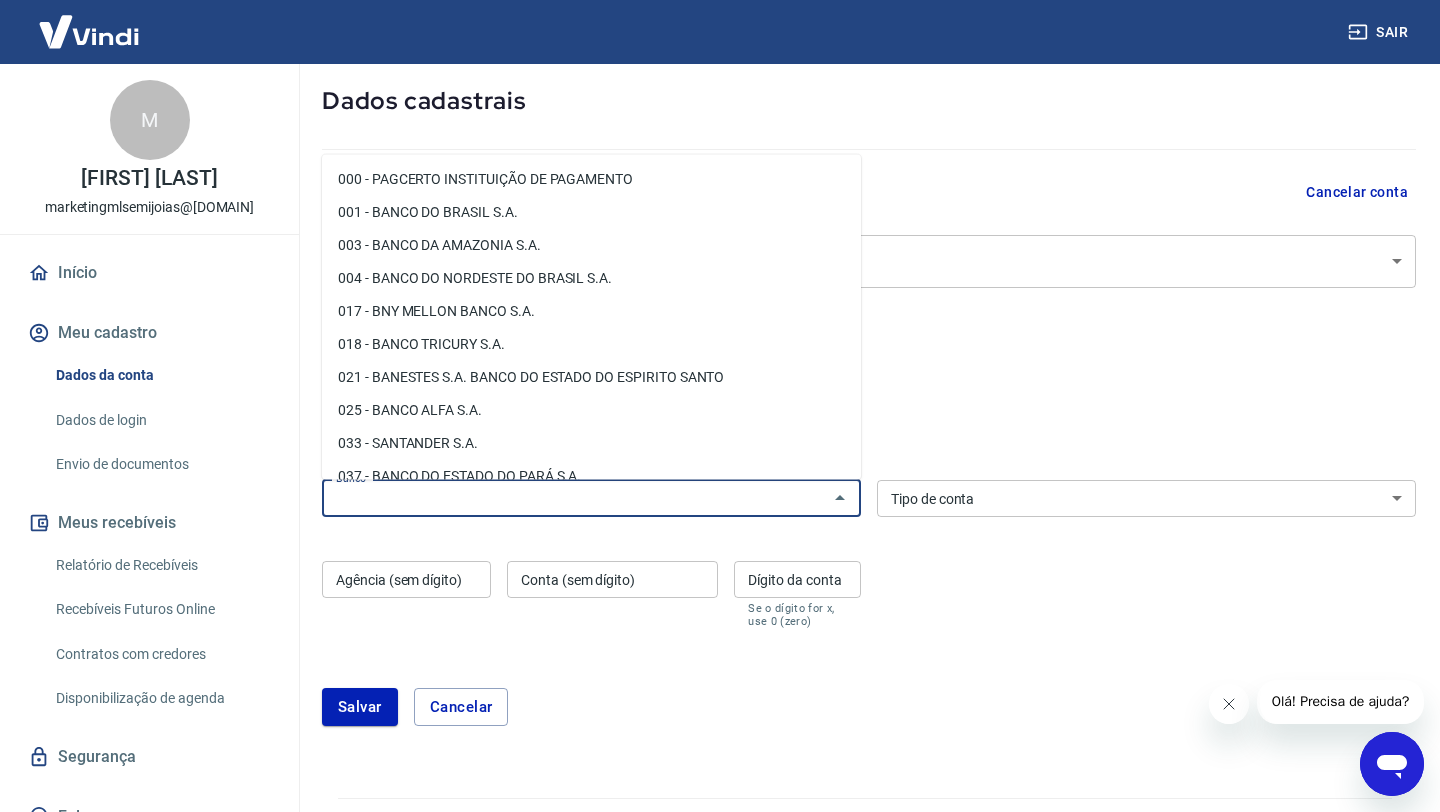 click on "Banco" at bounding box center (575, 498) 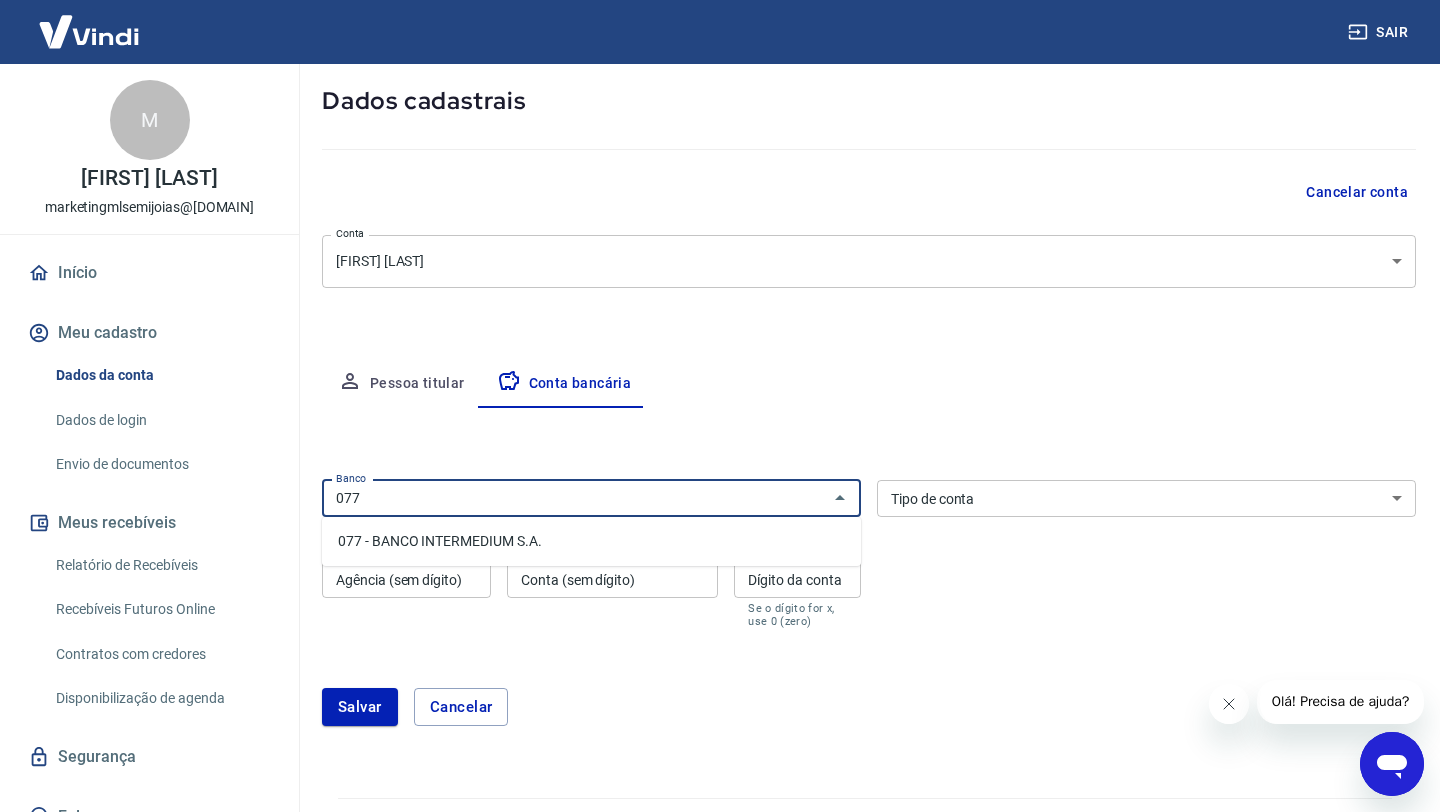 click on "077 - BANCO INTERMEDIUM S.A." at bounding box center (591, 541) 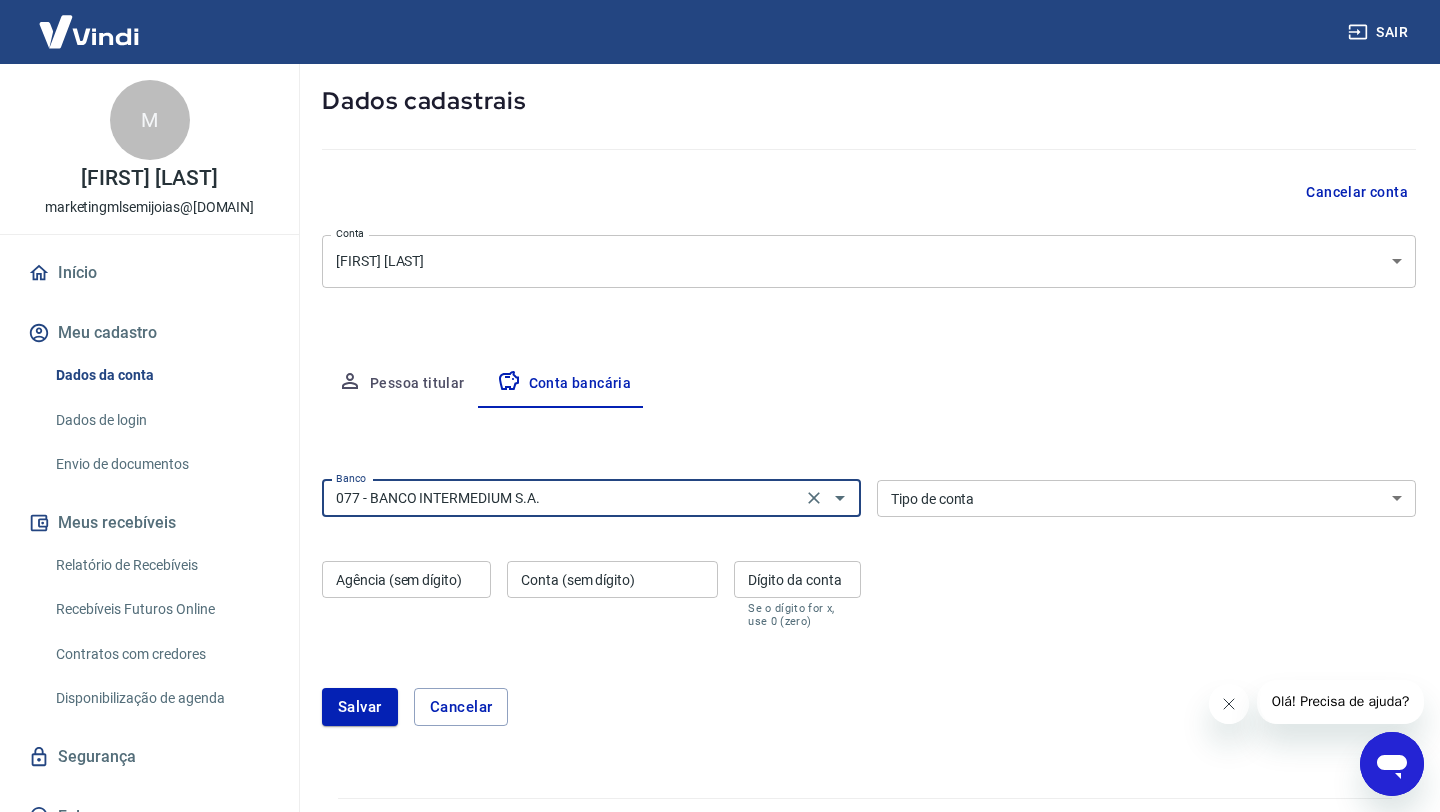 type on "077 - BANCO INTERMEDIUM S.A." 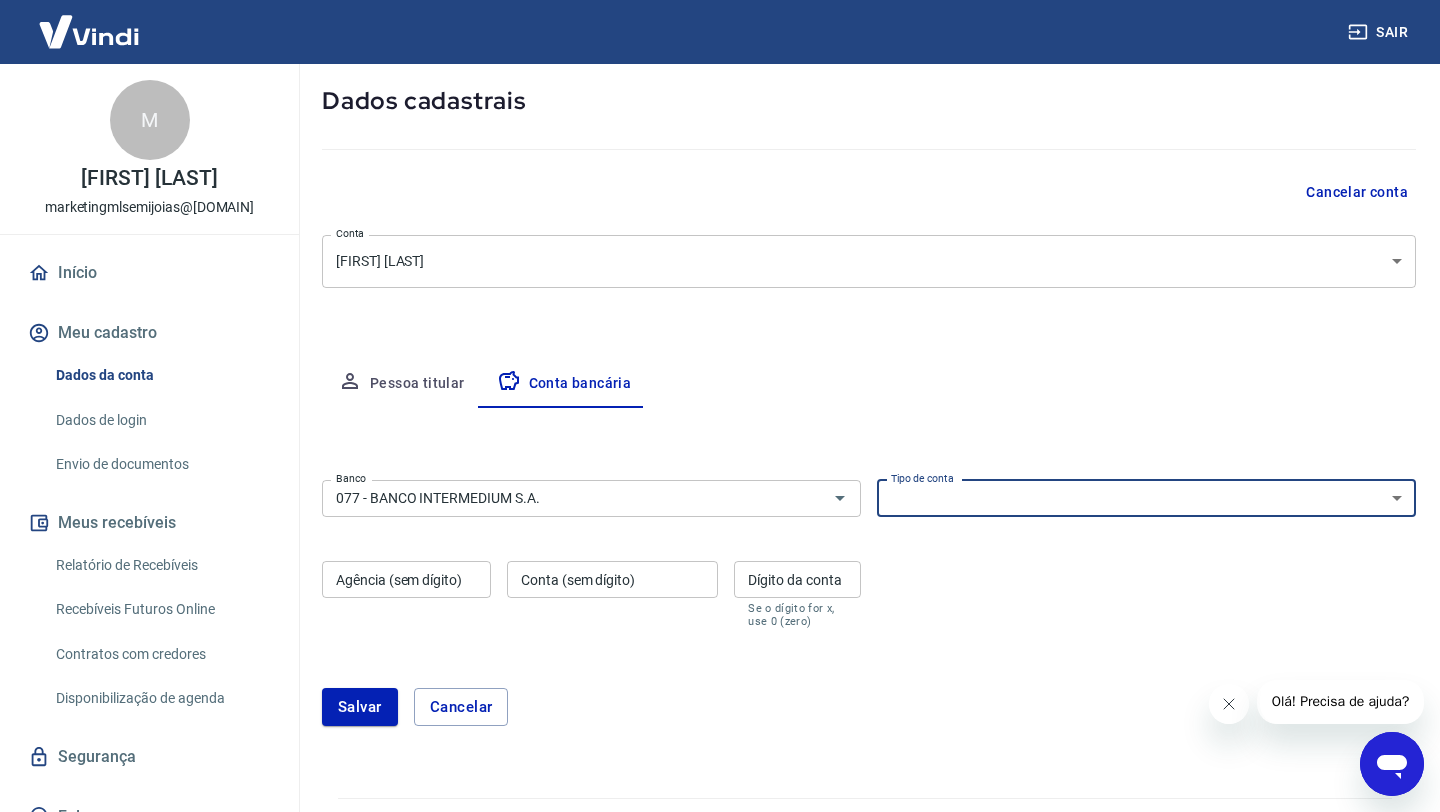select on "1" 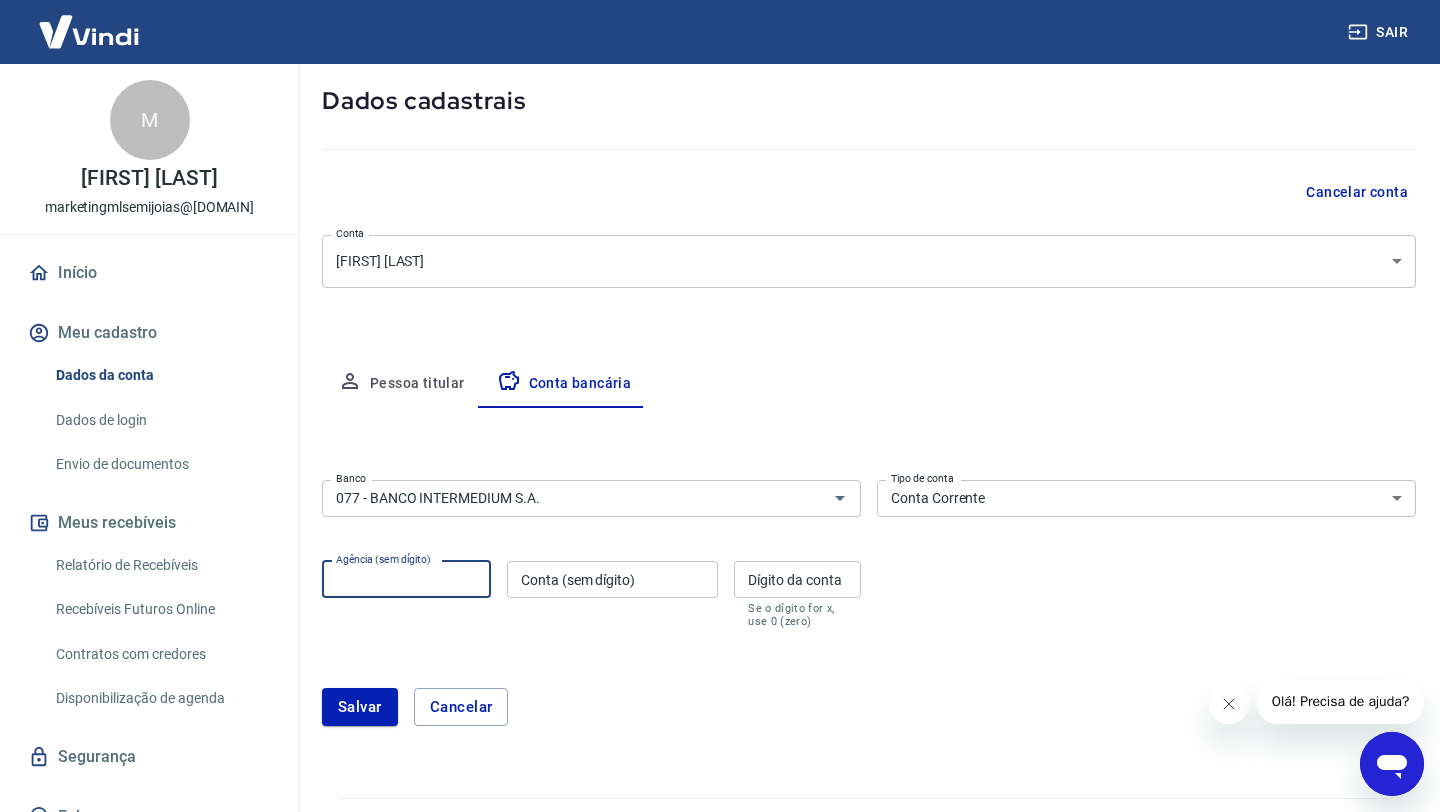 click on "Agência (sem dígito)" at bounding box center [406, 579] 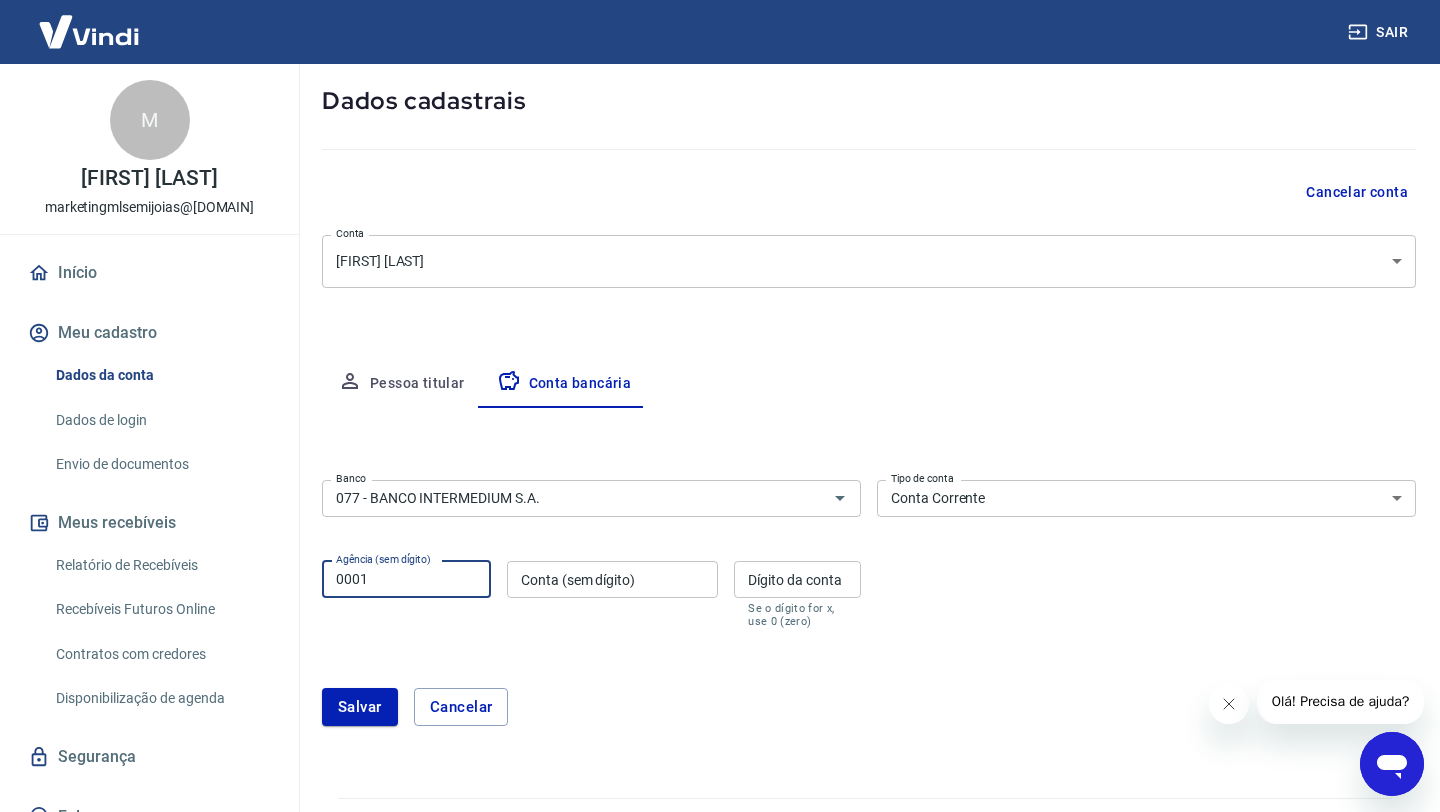 type on "0001" 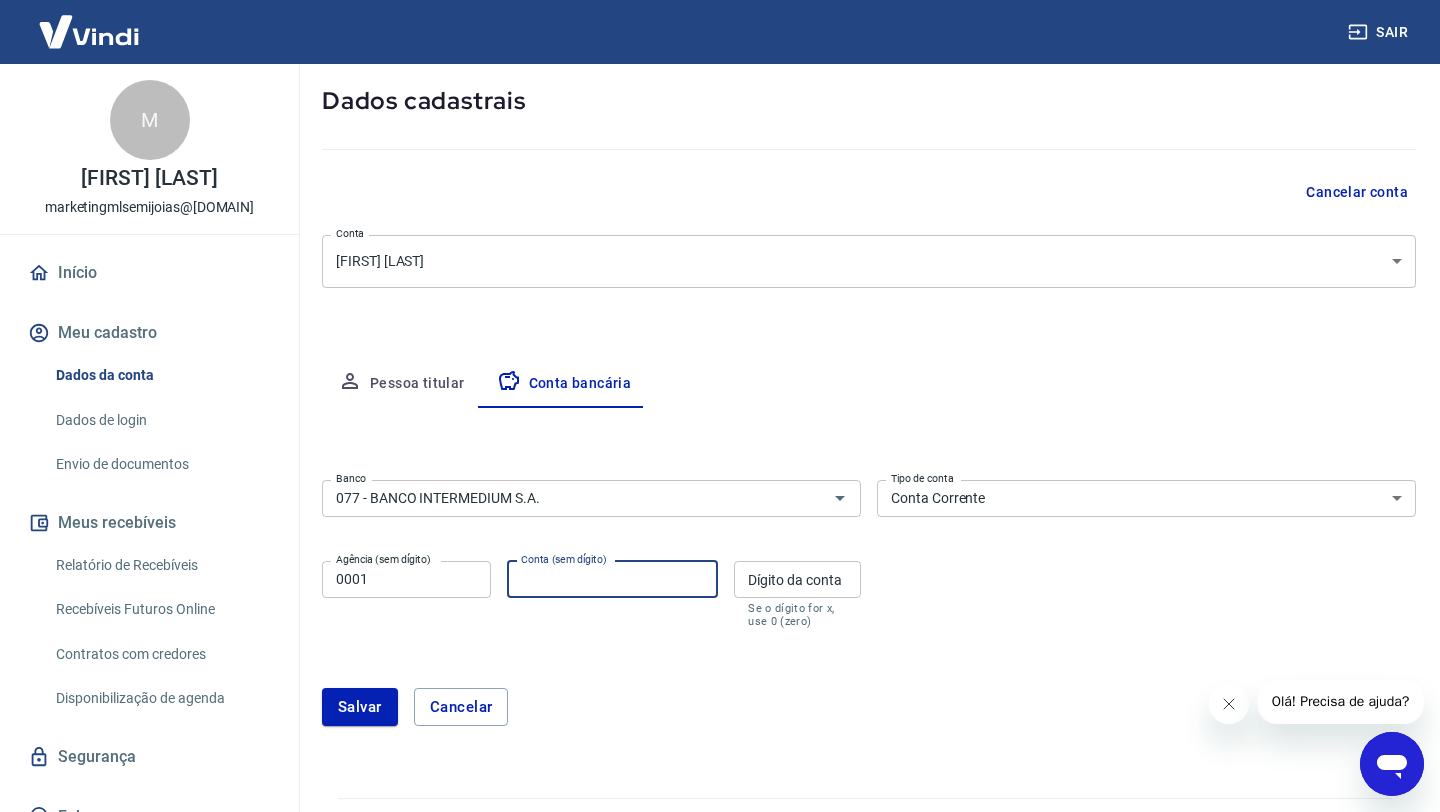 click on "Conta (sem dígito)" at bounding box center [612, 579] 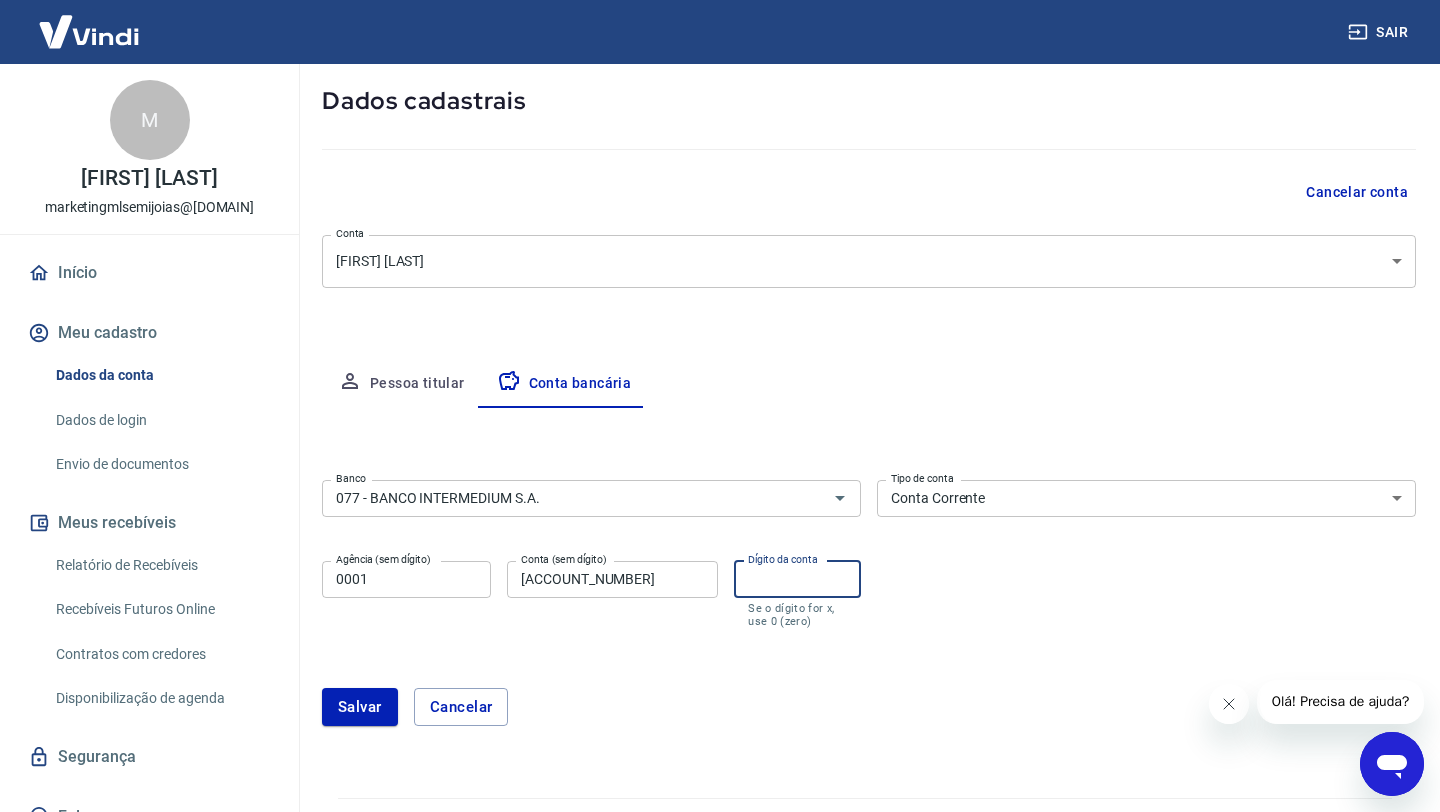 click on "Dígito da conta" at bounding box center (797, 579) 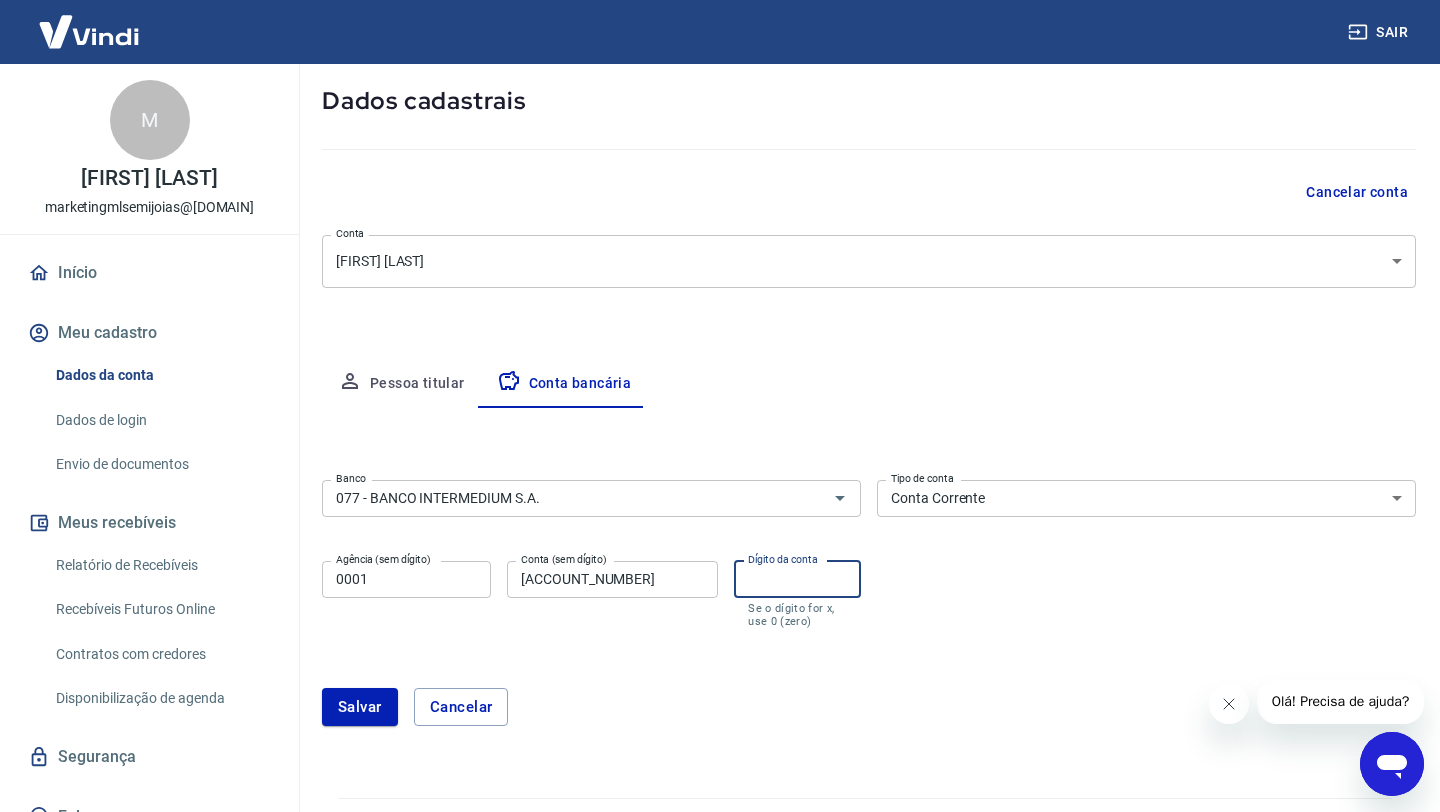click on "Banco 077 - BANCO INTERMEDIUM S.A. Banco Tipo de conta Conta Corrente Conta Poupança Tipo de conta Agência (sem dígito) 0001 Agência (sem dígito) Conta (sem dígito) [ACCOUNT_NUMBER] Conta (sem dígito) Dígito da conta Dígito da conta Se o dígito for x, use 0 (zero)" at bounding box center [869, 552] 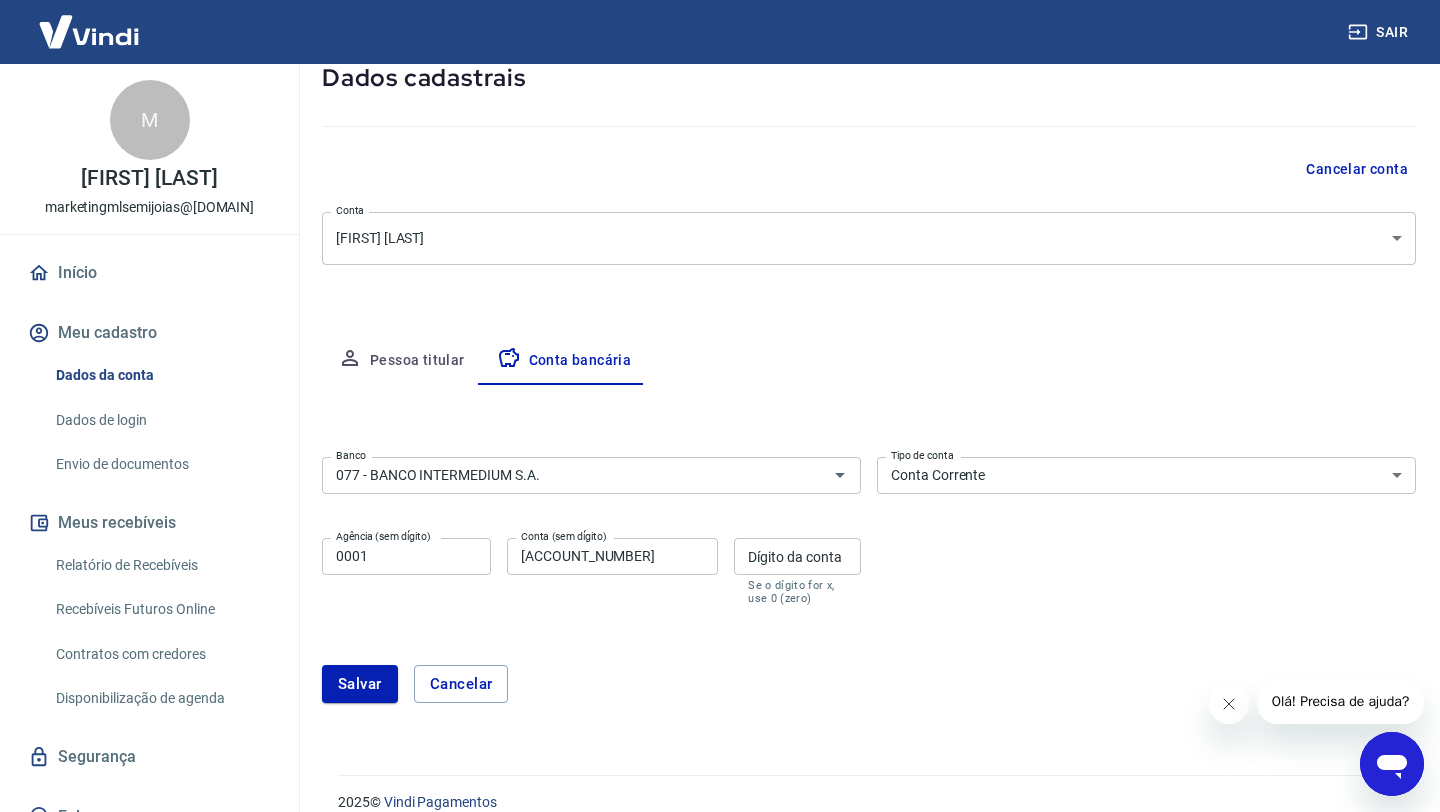 scroll, scrollTop: 126, scrollLeft: 0, axis: vertical 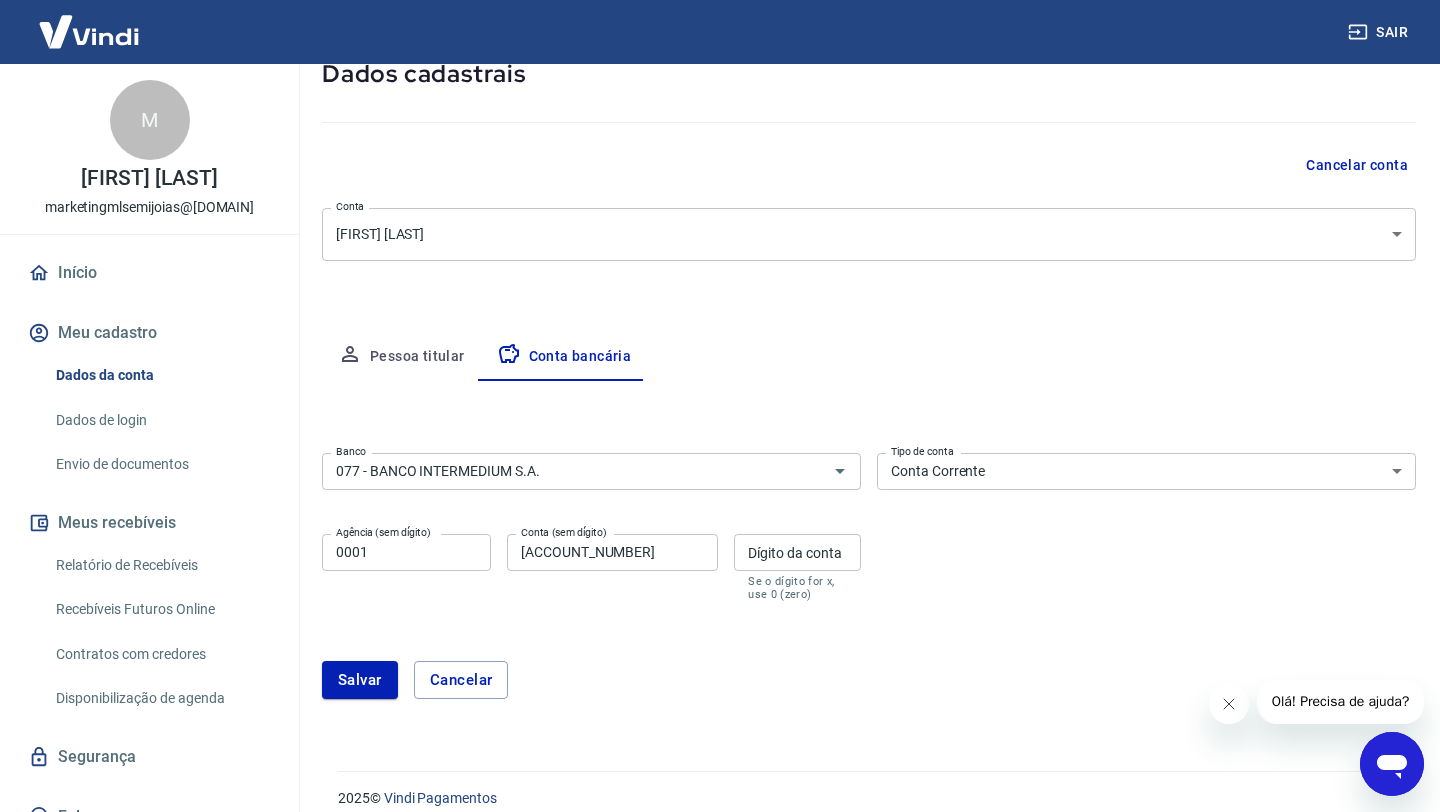click on "[ACCOUNT_NUMBER]" at bounding box center (612, 552) 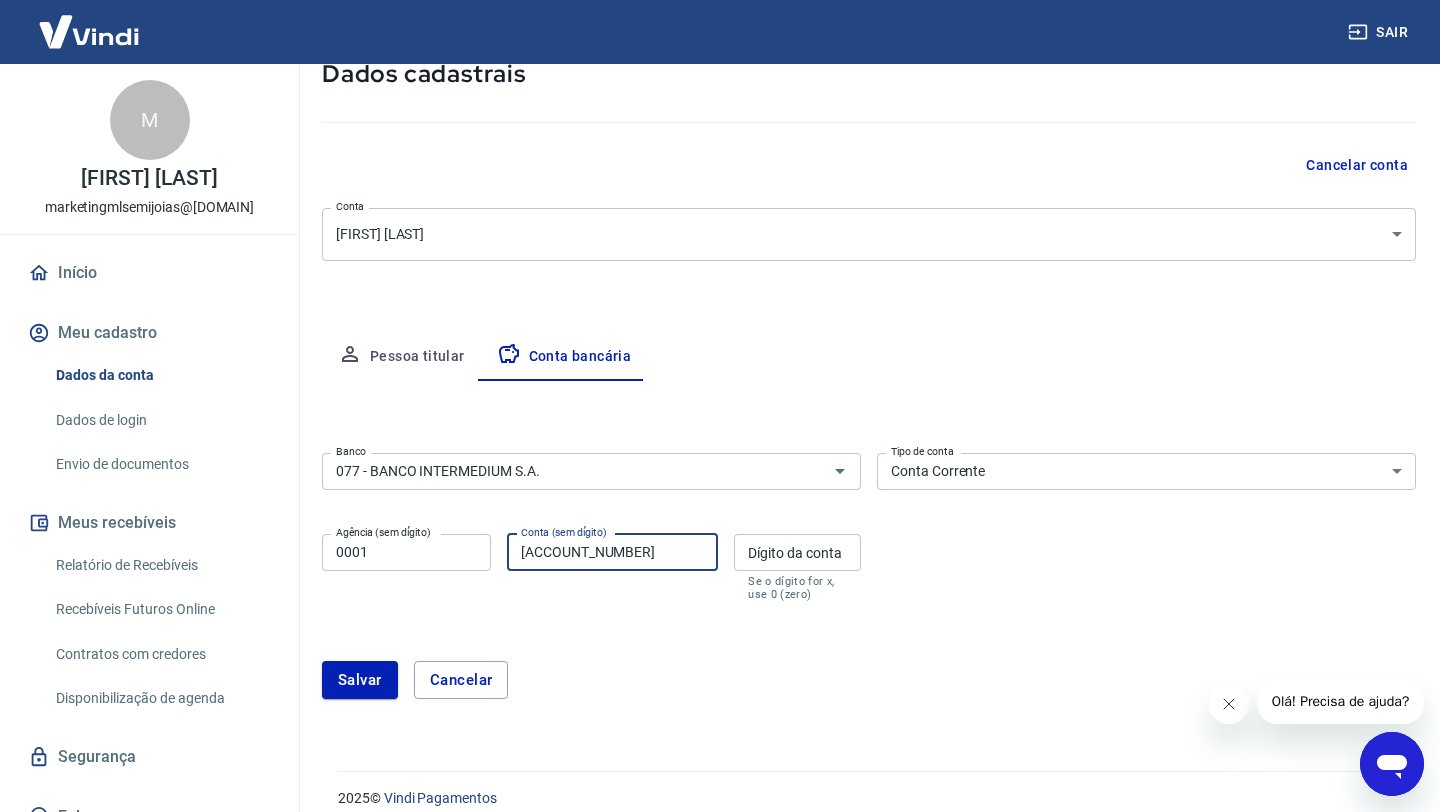 type on "[ACCOUNT_NUMBER]" 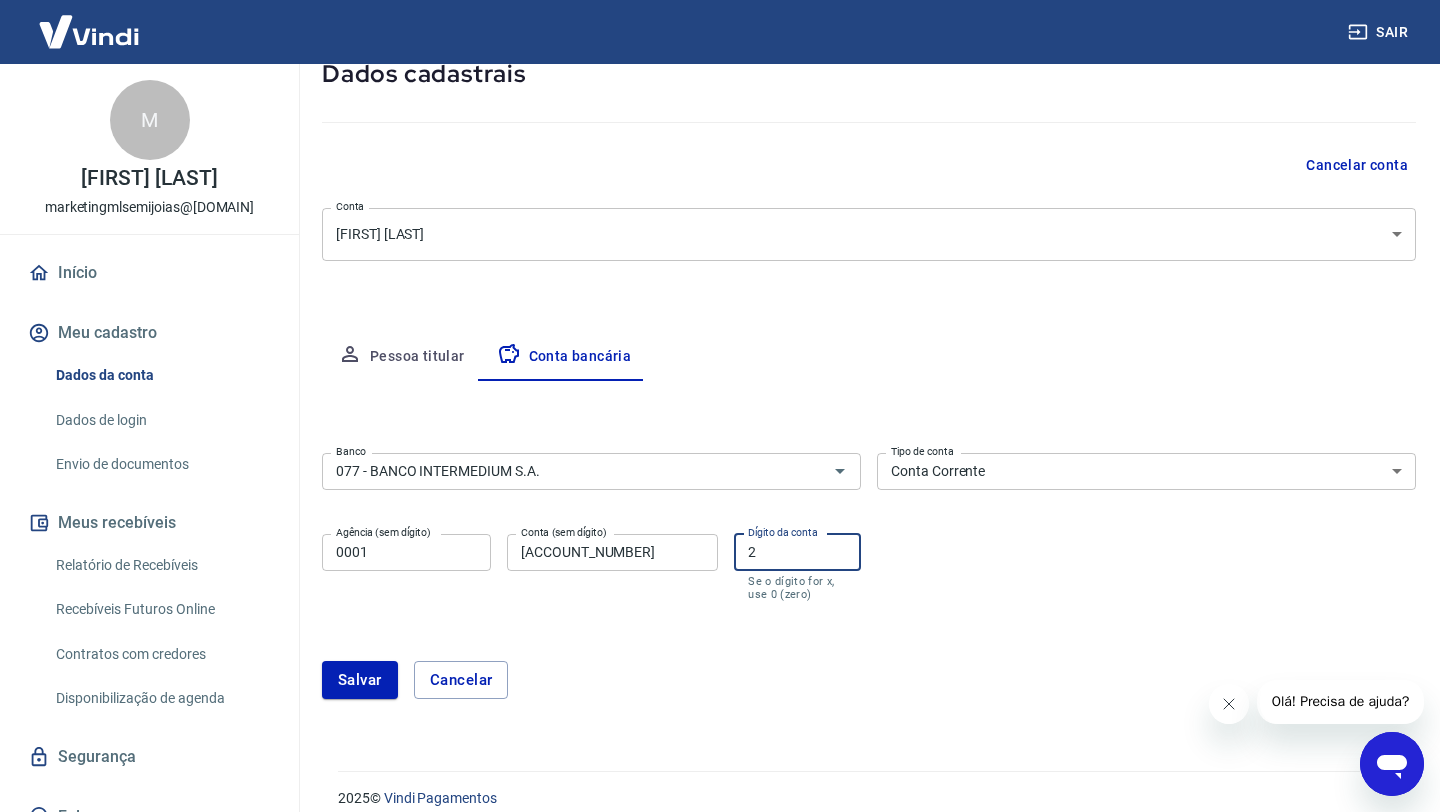 type on "2" 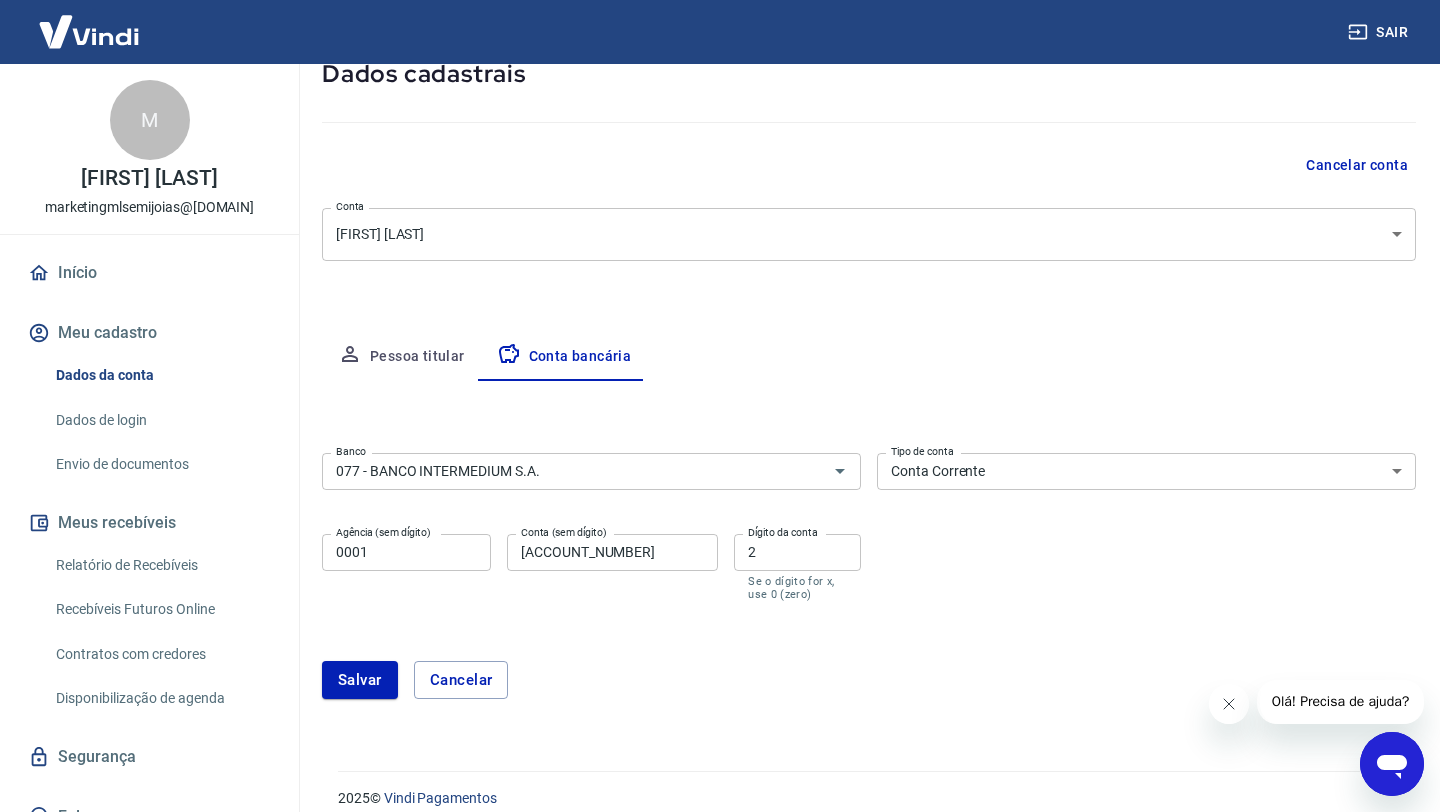 click on "Conta (sem dígito) [ACCOUNT_NUMBER] Conta (sem dígito)" at bounding box center (612, 567) 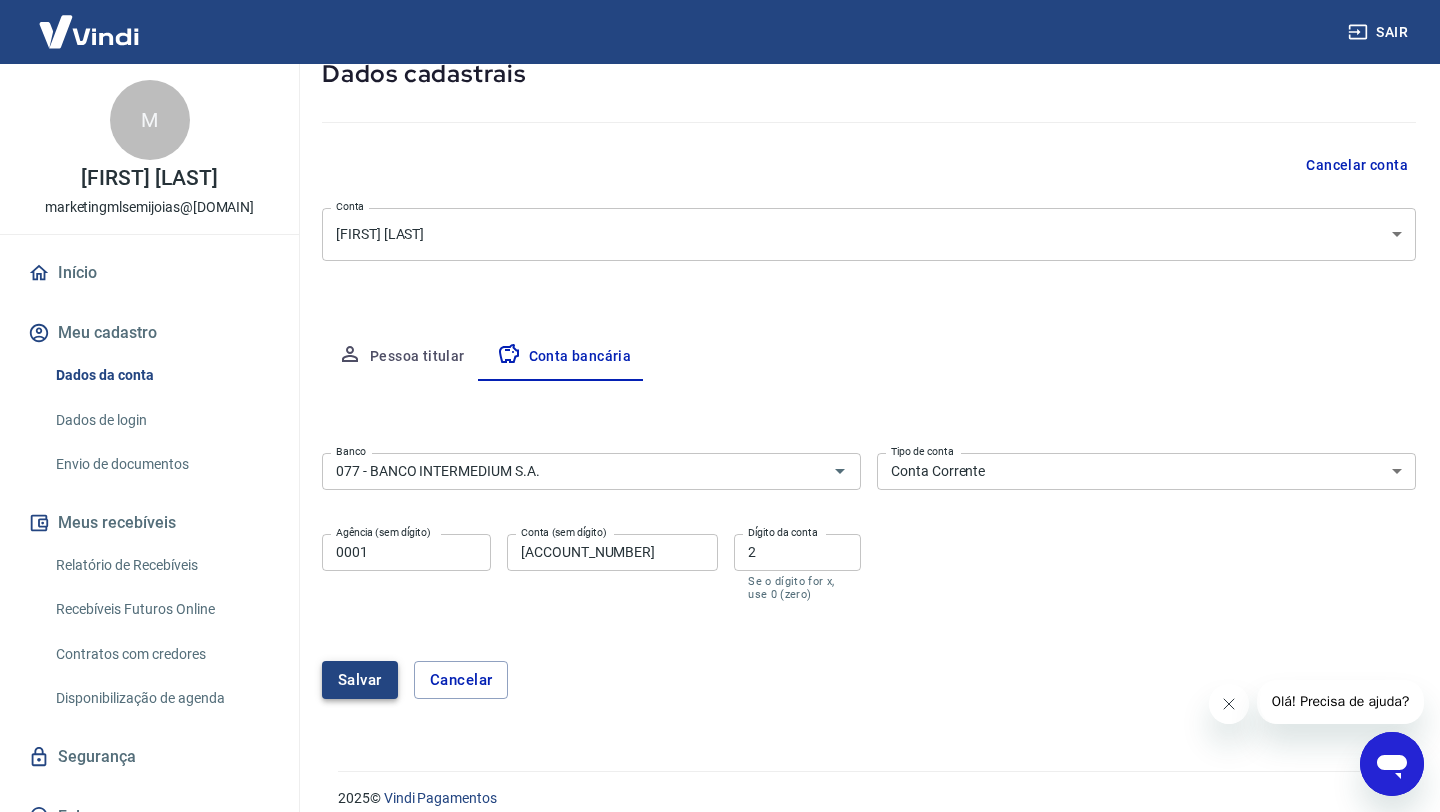click on "Salvar" at bounding box center (360, 680) 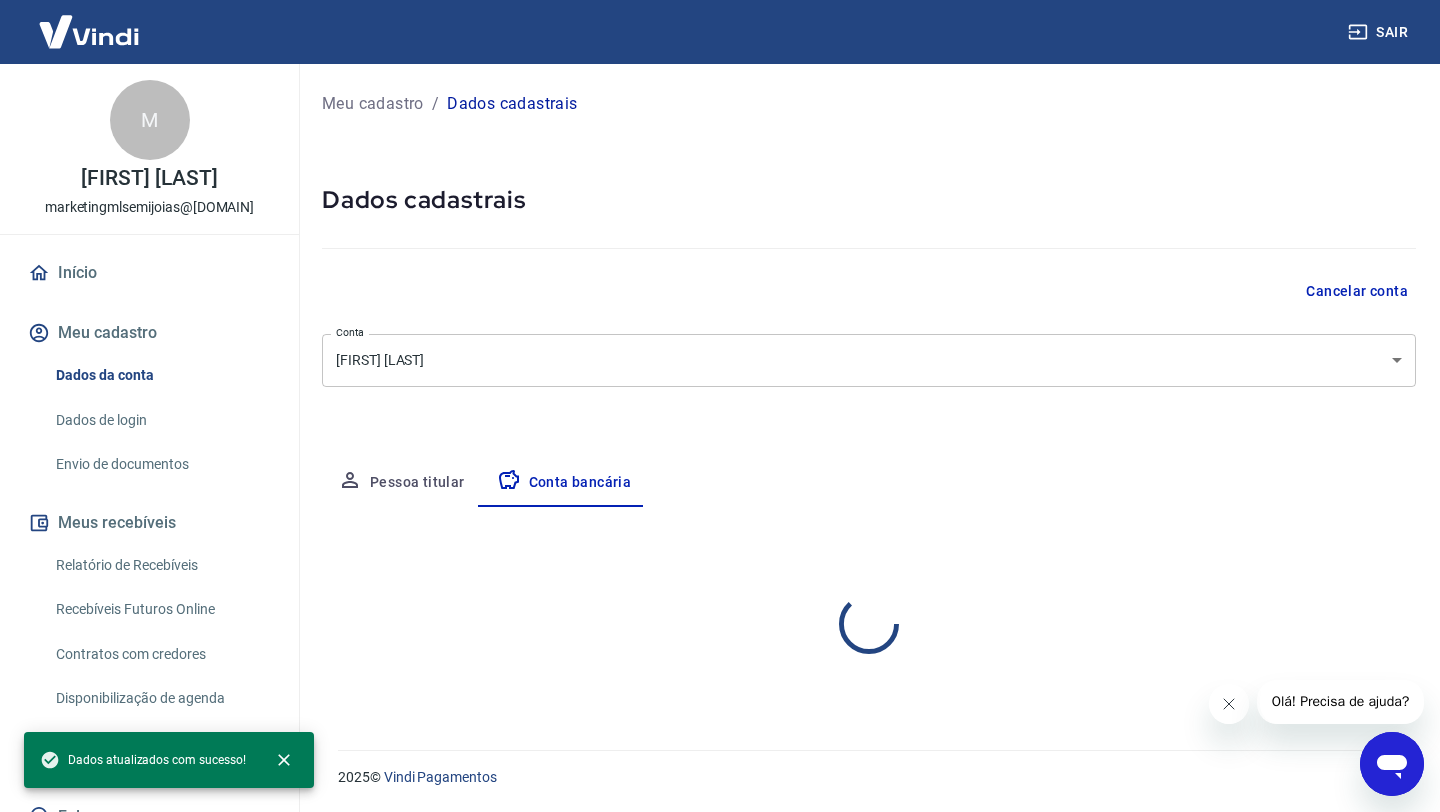 scroll, scrollTop: 0, scrollLeft: 0, axis: both 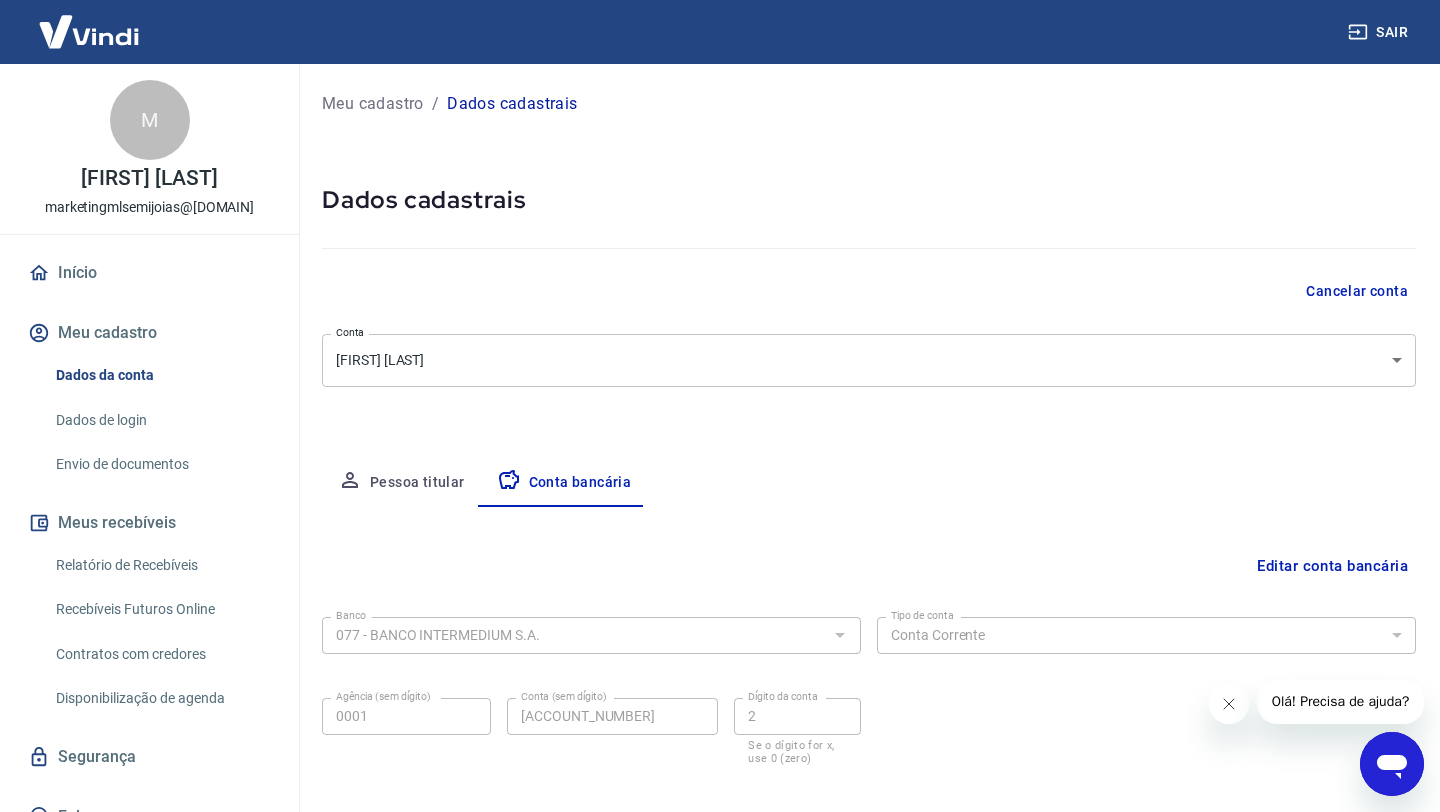 click on "Meu cadastro" at bounding box center [373, 104] 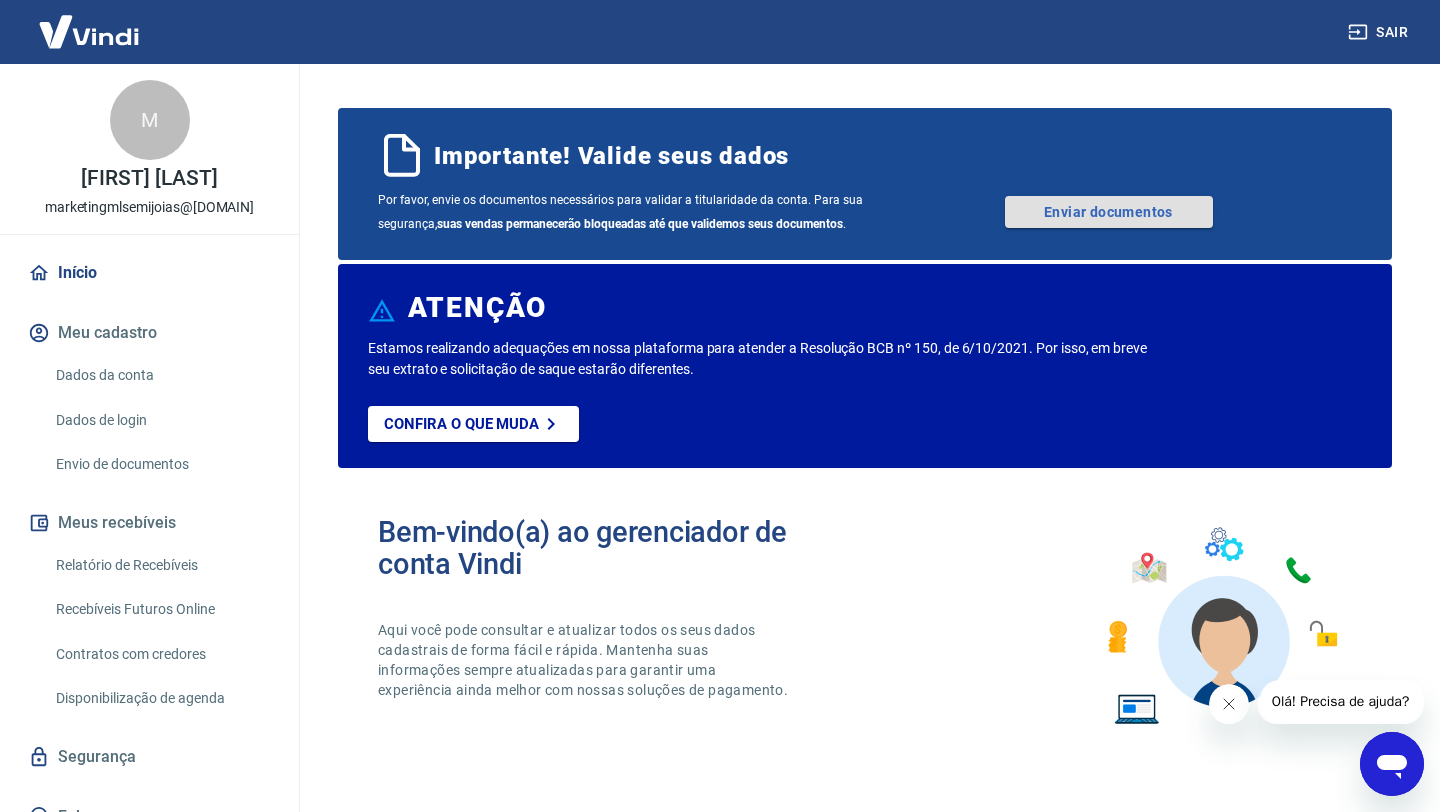 click on "Enviar documentos" at bounding box center (1109, 212) 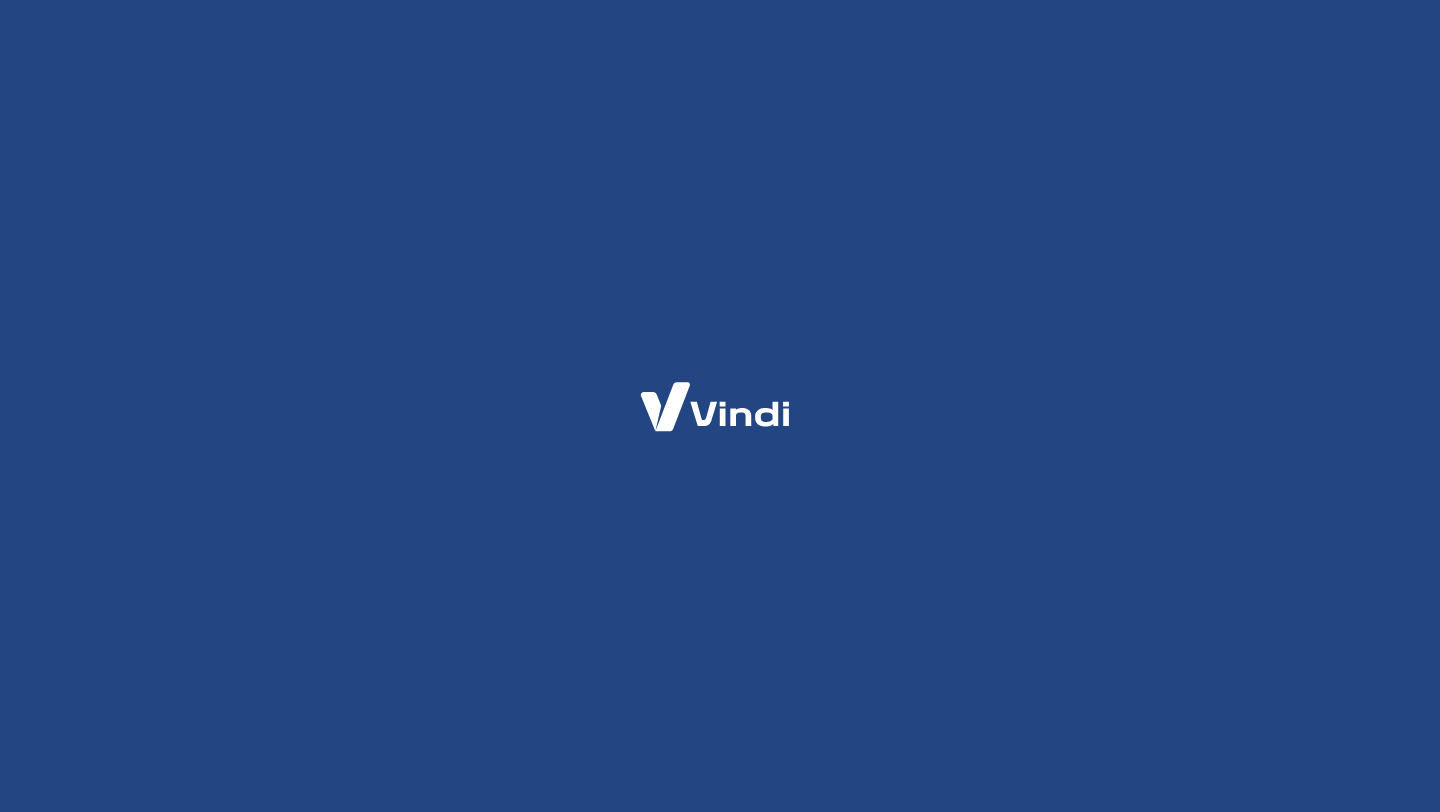 scroll, scrollTop: 0, scrollLeft: 0, axis: both 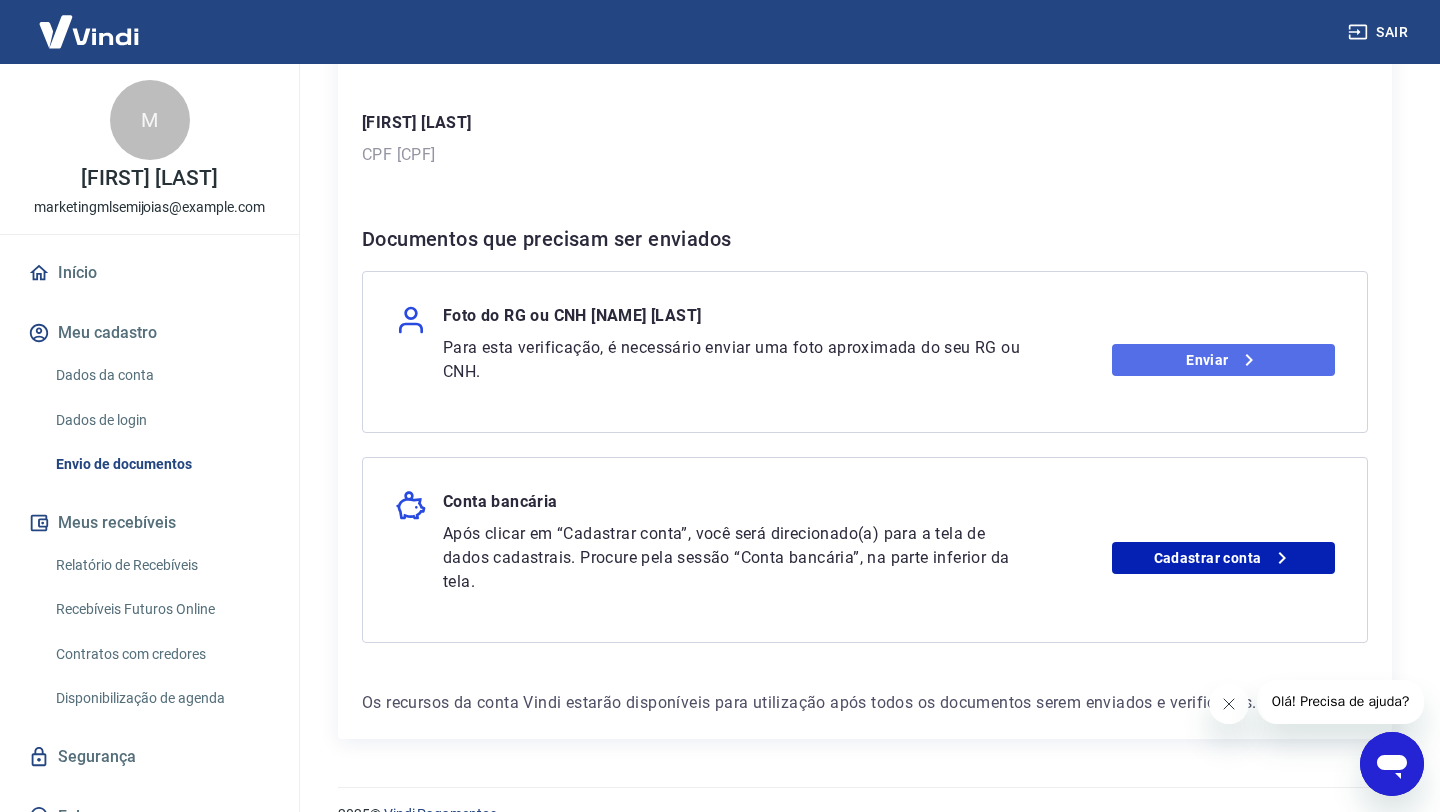click on "Enviar" at bounding box center [1223, 360] 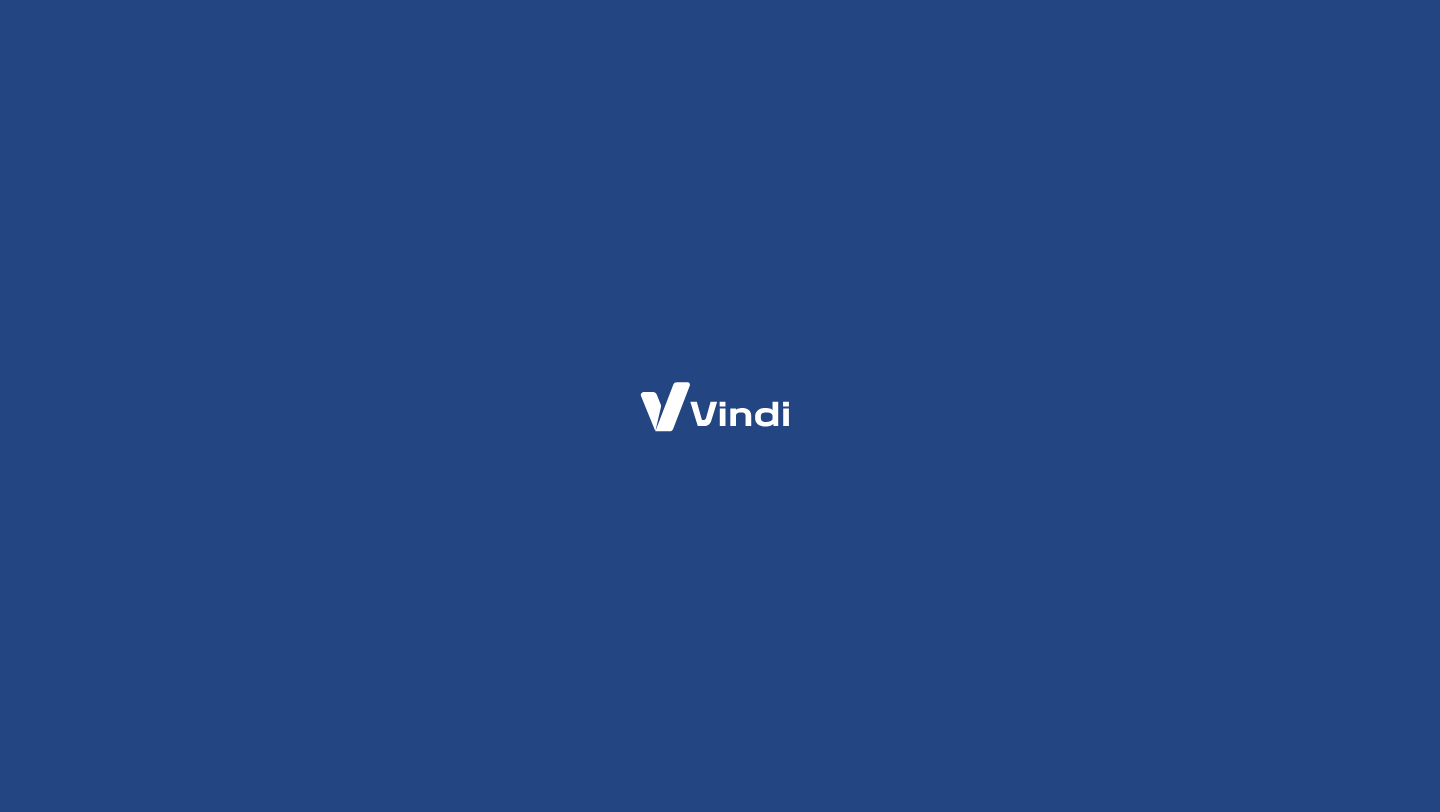 scroll, scrollTop: 0, scrollLeft: 0, axis: both 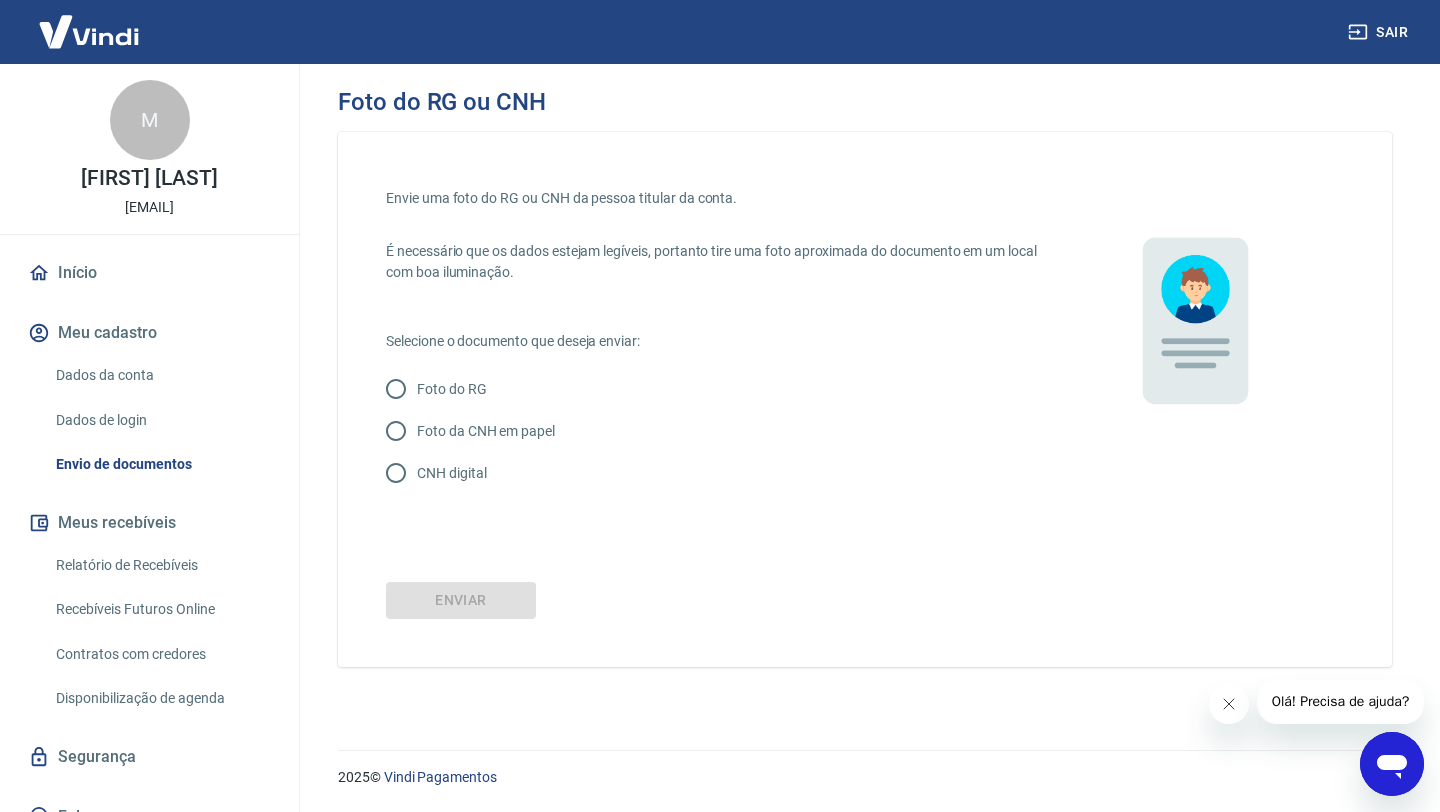click on "CNH digital" at bounding box center (396, 473) 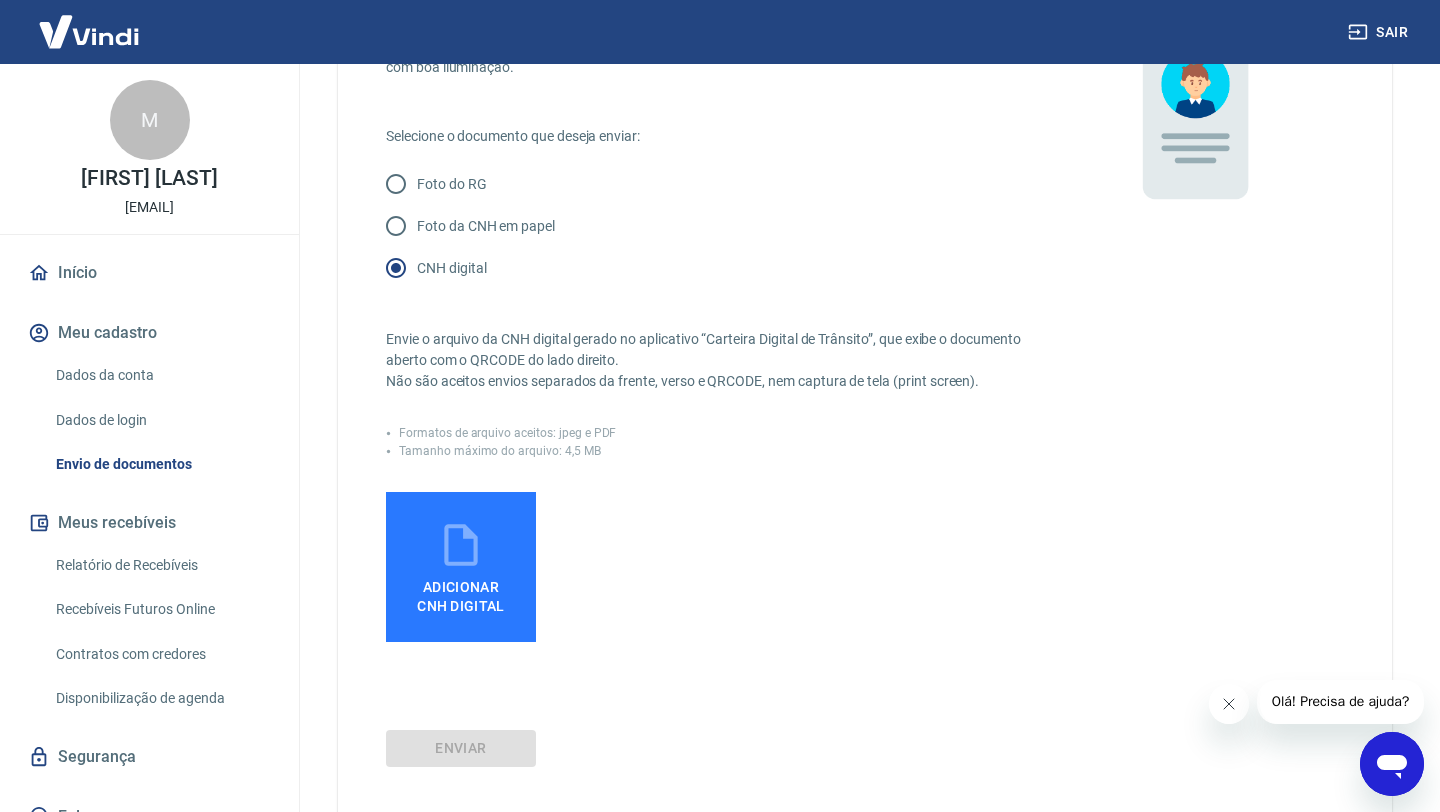 scroll, scrollTop: 209, scrollLeft: 0, axis: vertical 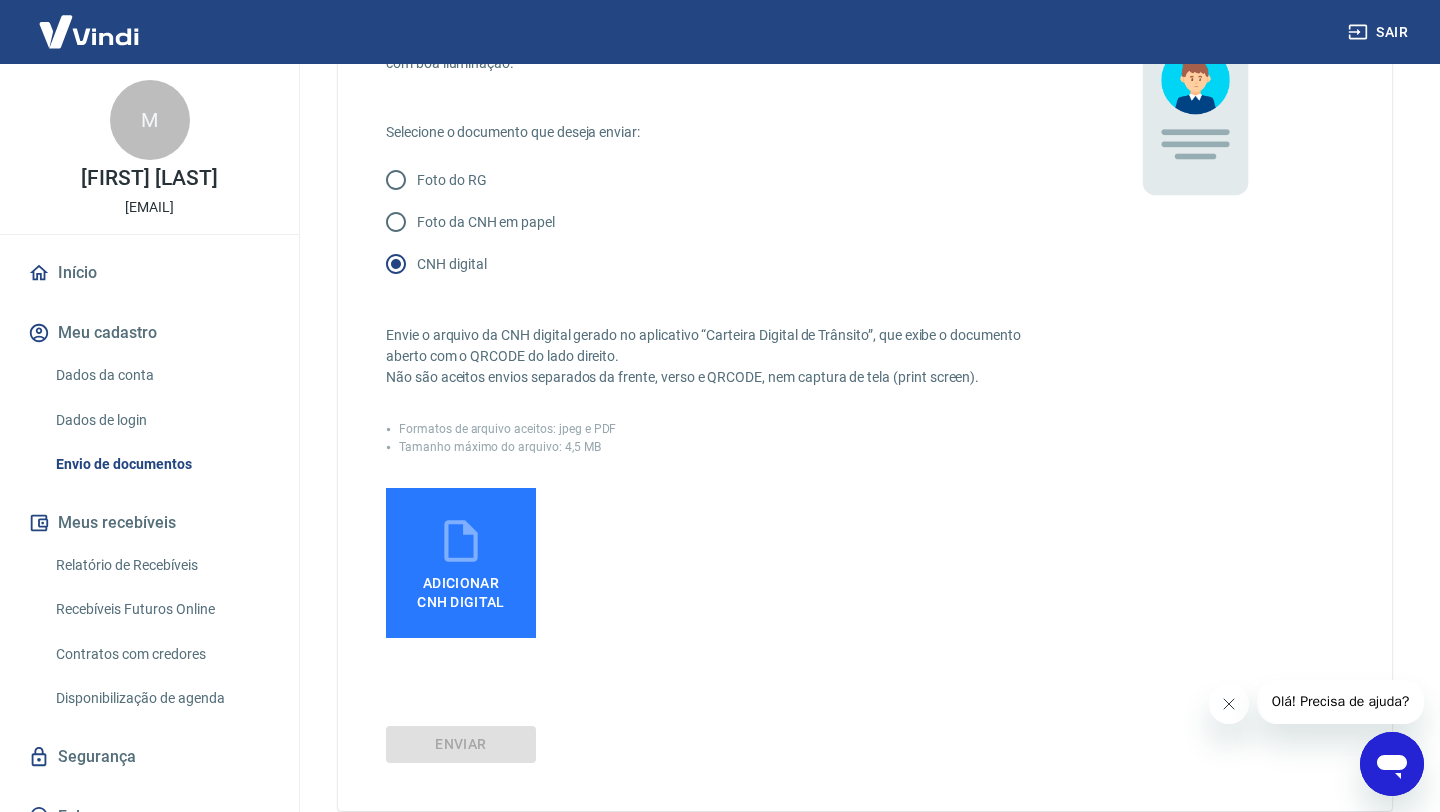 click on "Adicionar   CNH Digital" at bounding box center (461, 563) 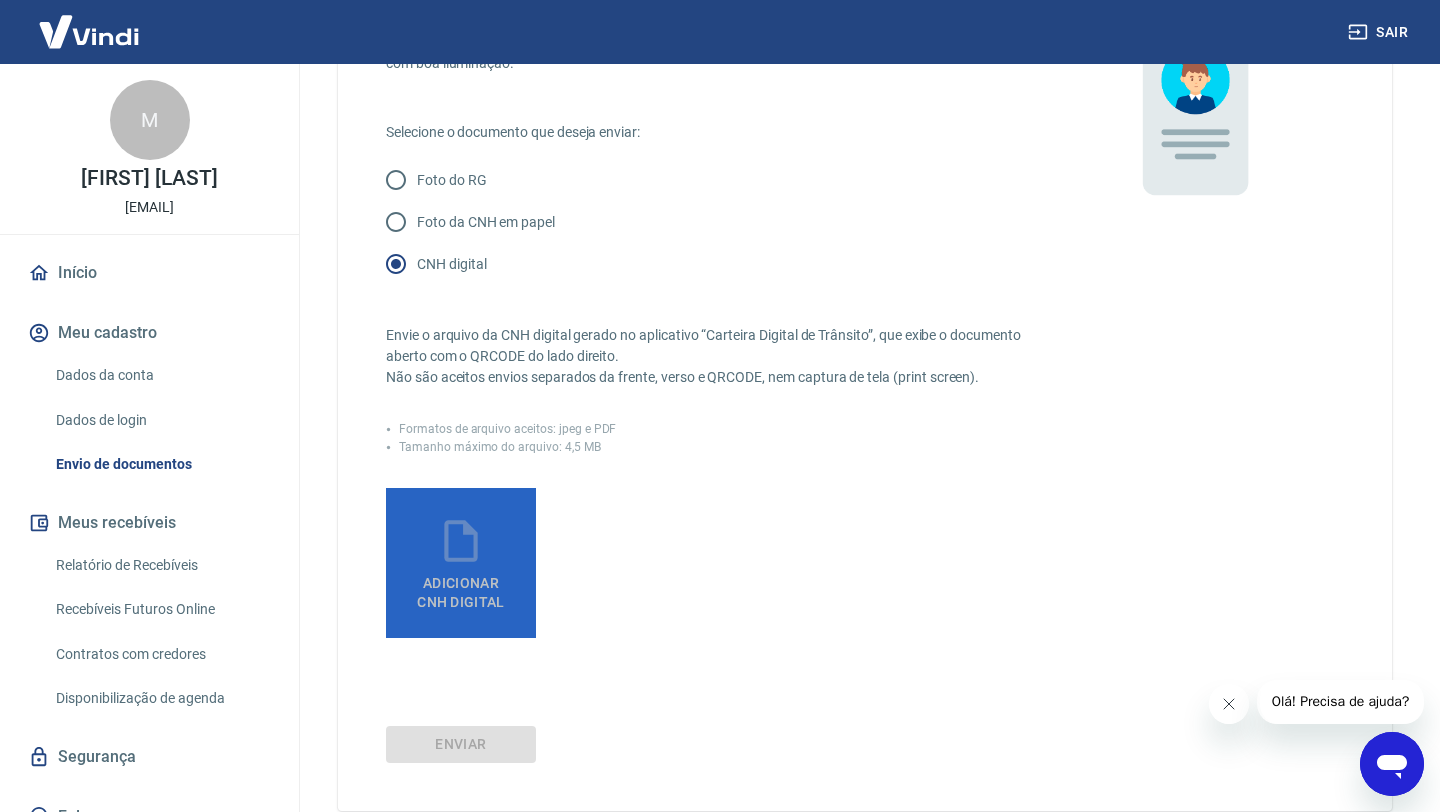 click 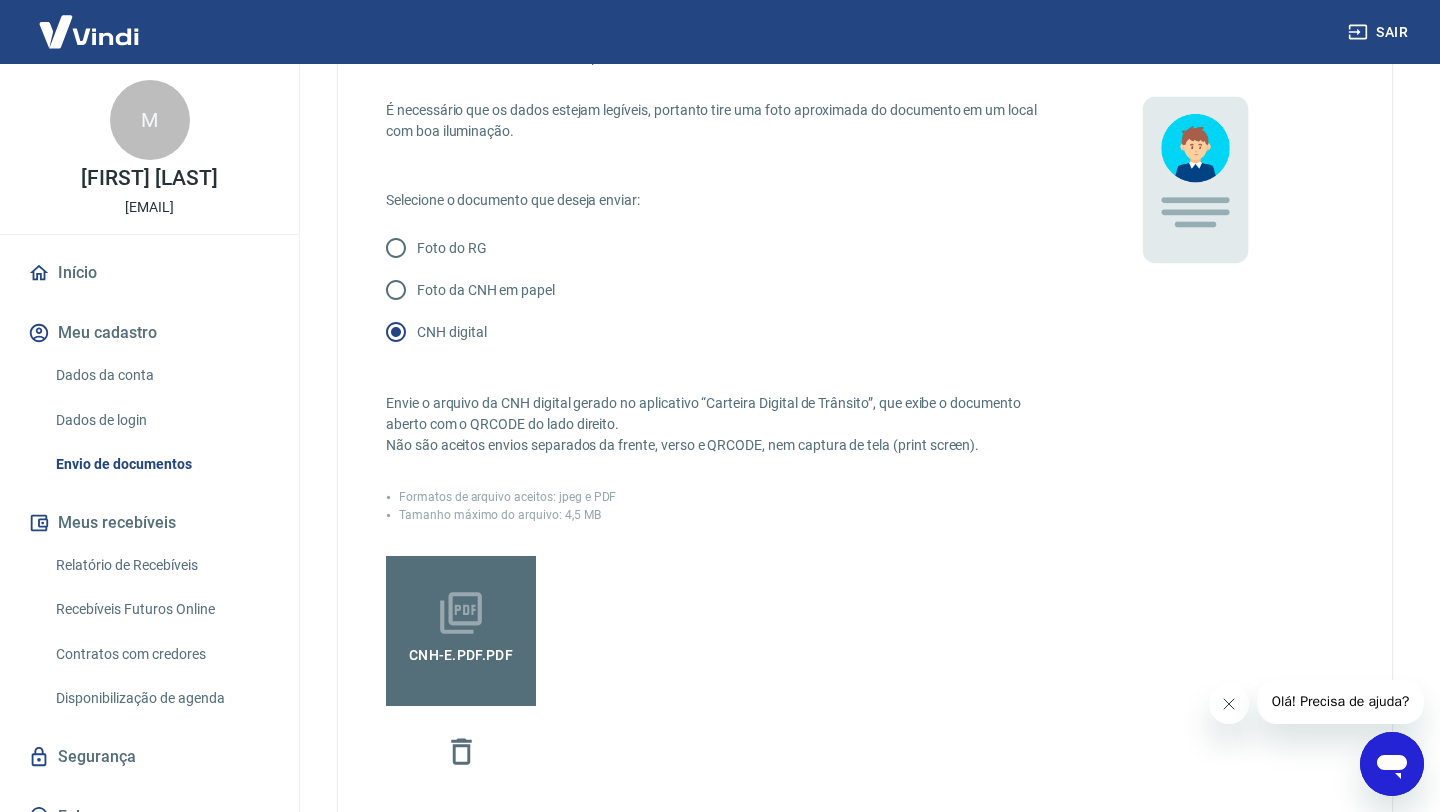 scroll, scrollTop: 408, scrollLeft: 0, axis: vertical 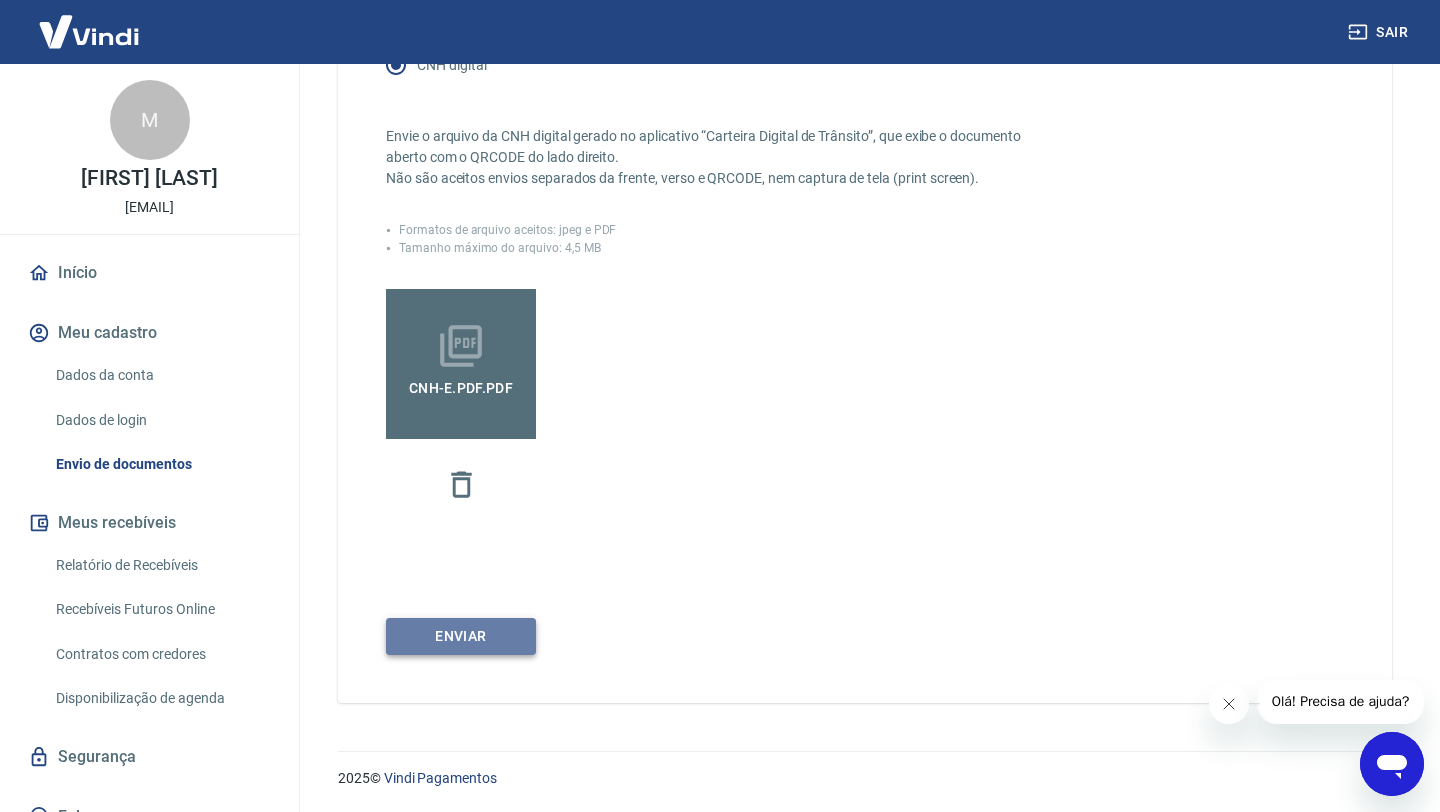 click on "Enviar" at bounding box center [461, 636] 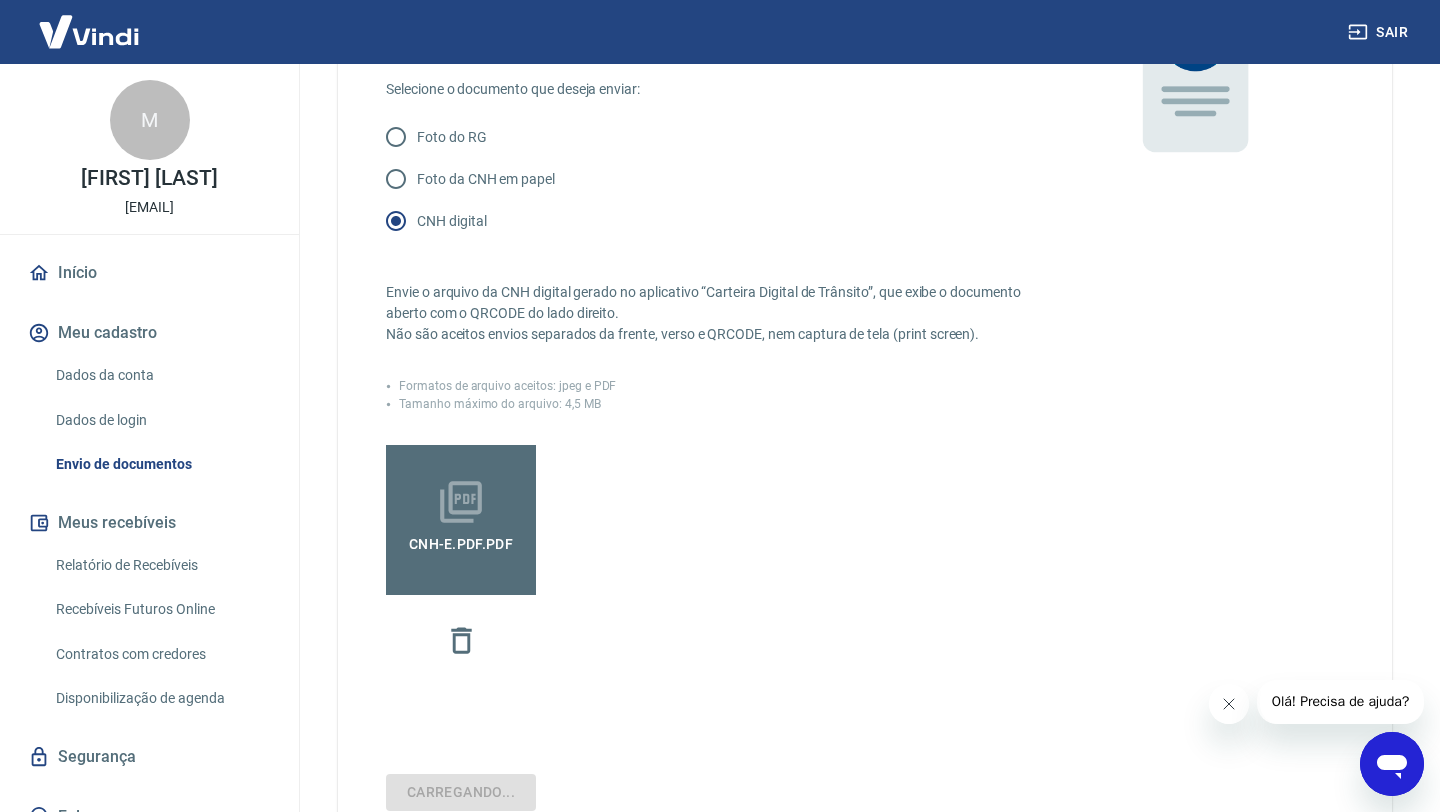 scroll, scrollTop: 0, scrollLeft: 0, axis: both 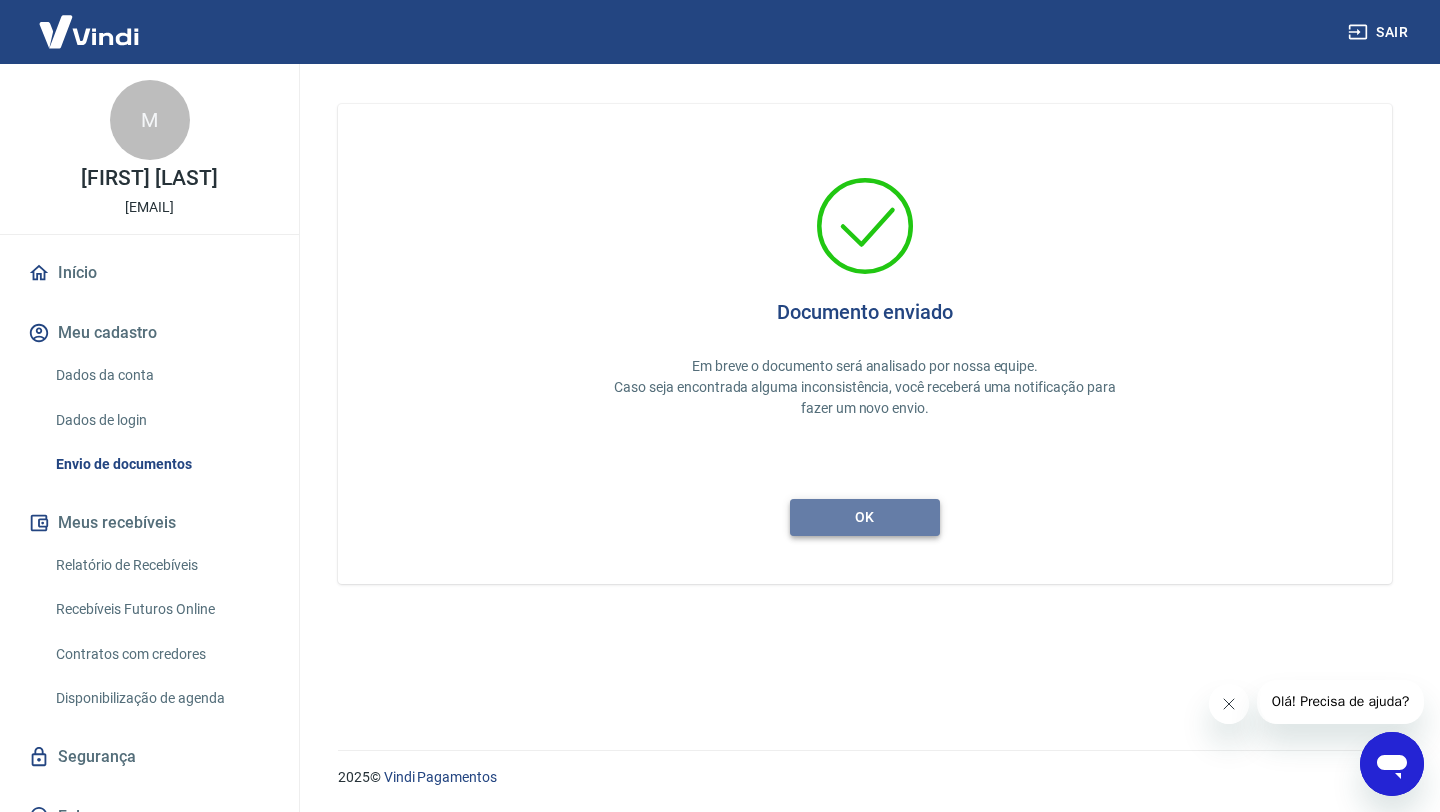 click on "ok" at bounding box center (865, 517) 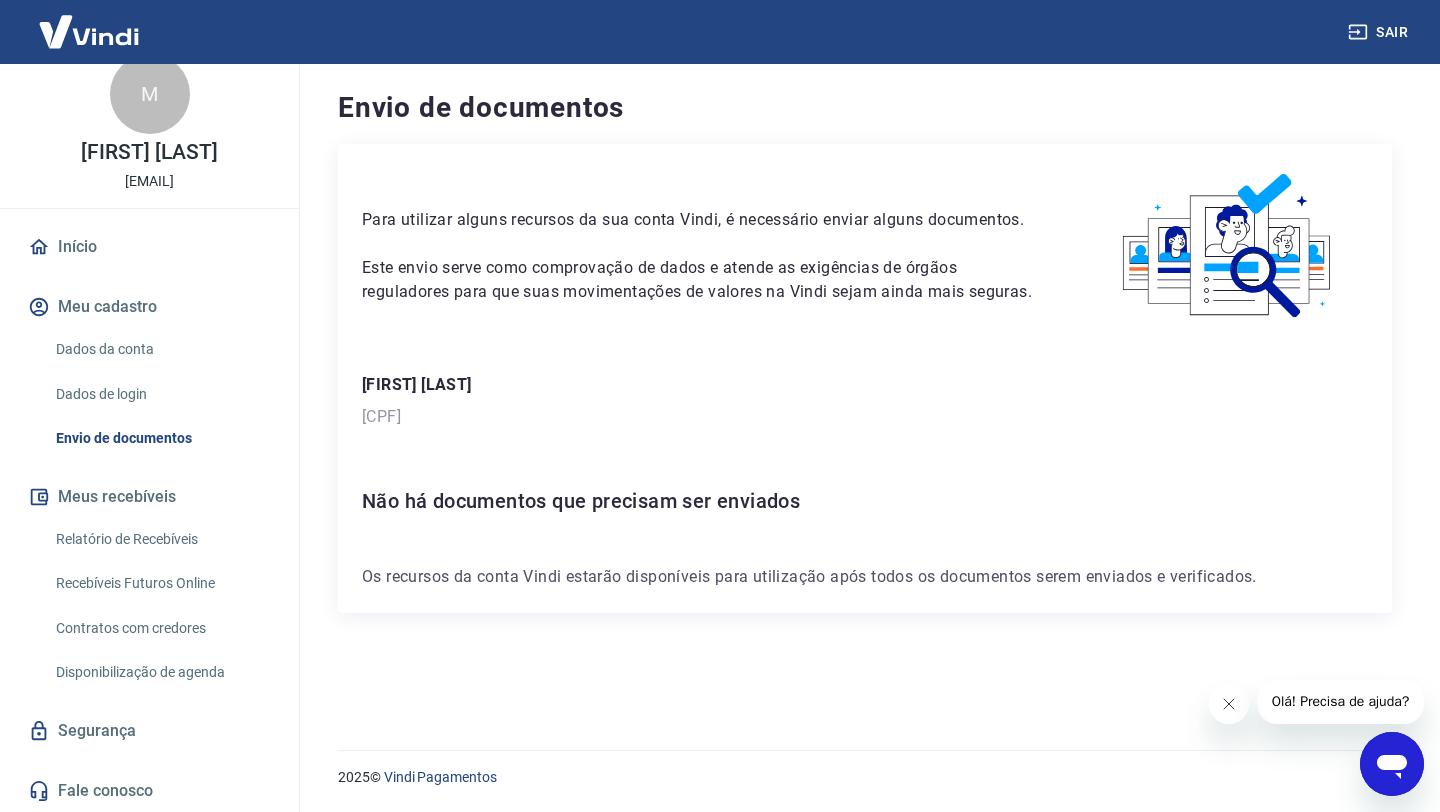 scroll, scrollTop: 0, scrollLeft: 0, axis: both 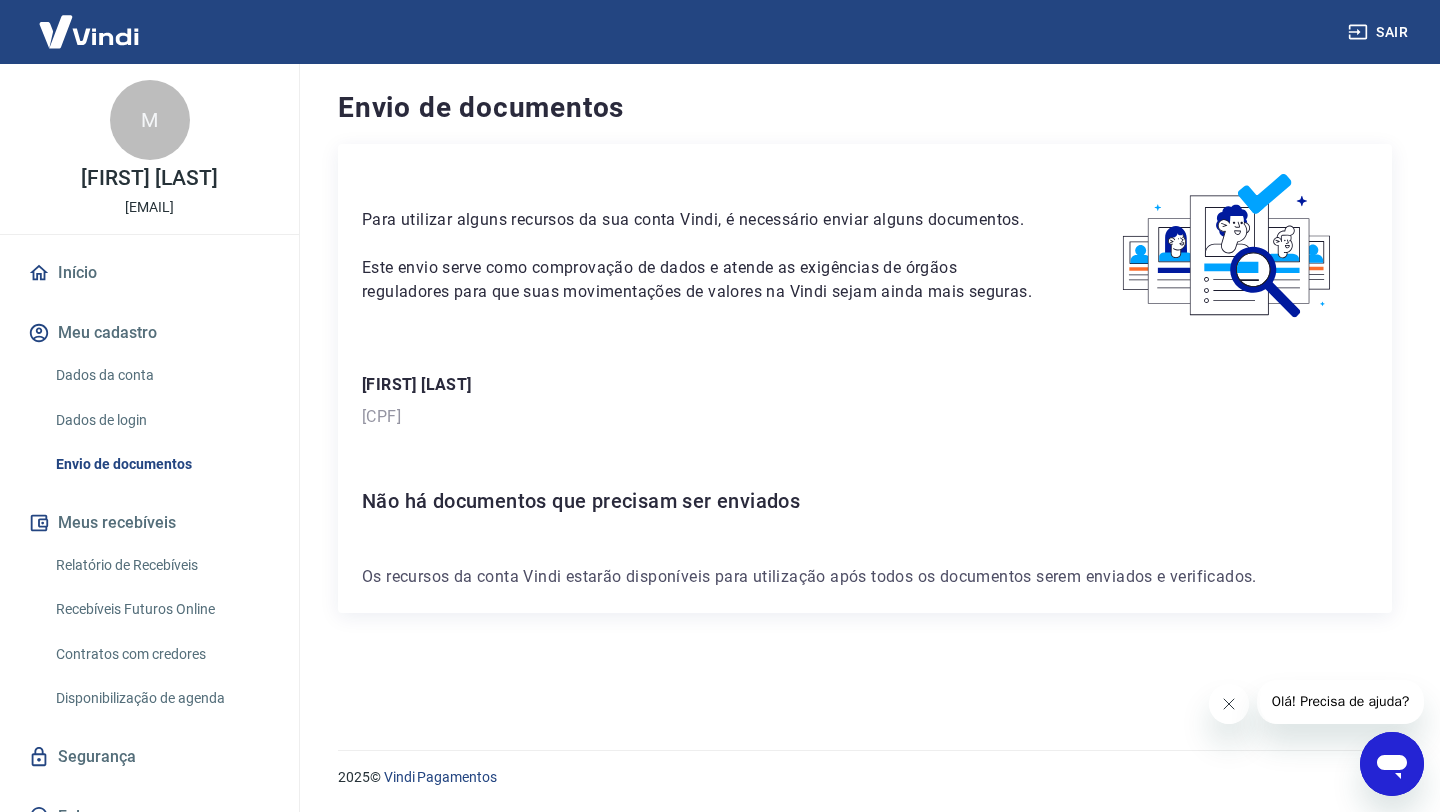 click at bounding box center (89, 31) 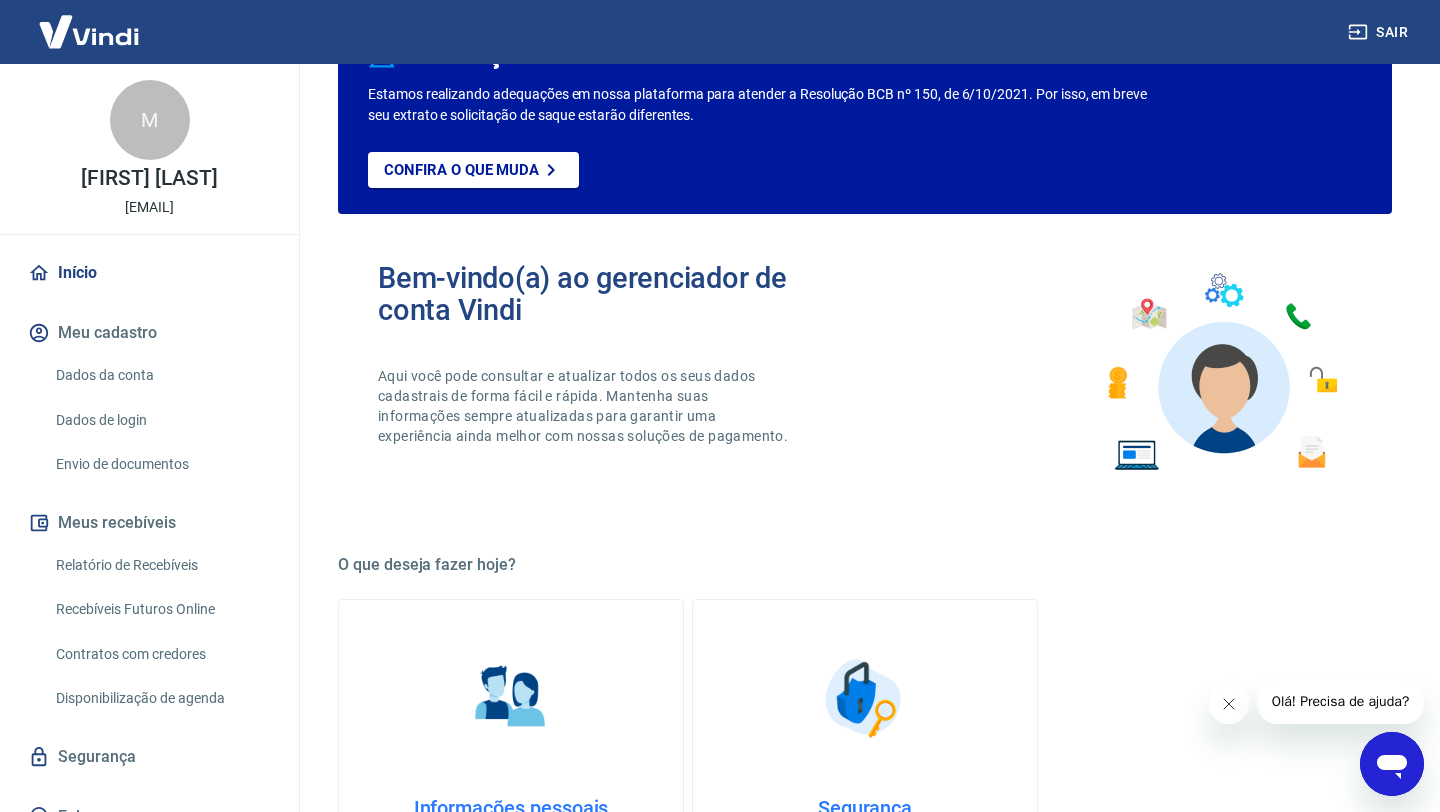 scroll, scrollTop: 0, scrollLeft: 0, axis: both 